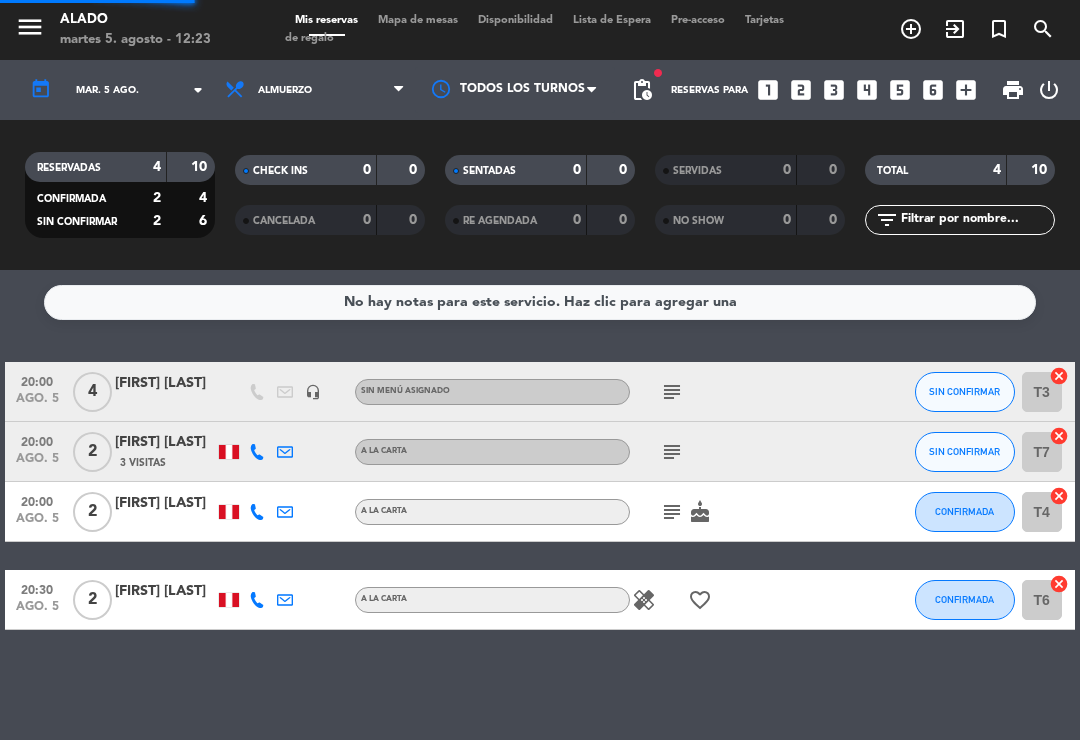 scroll, scrollTop: 0, scrollLeft: 0, axis: both 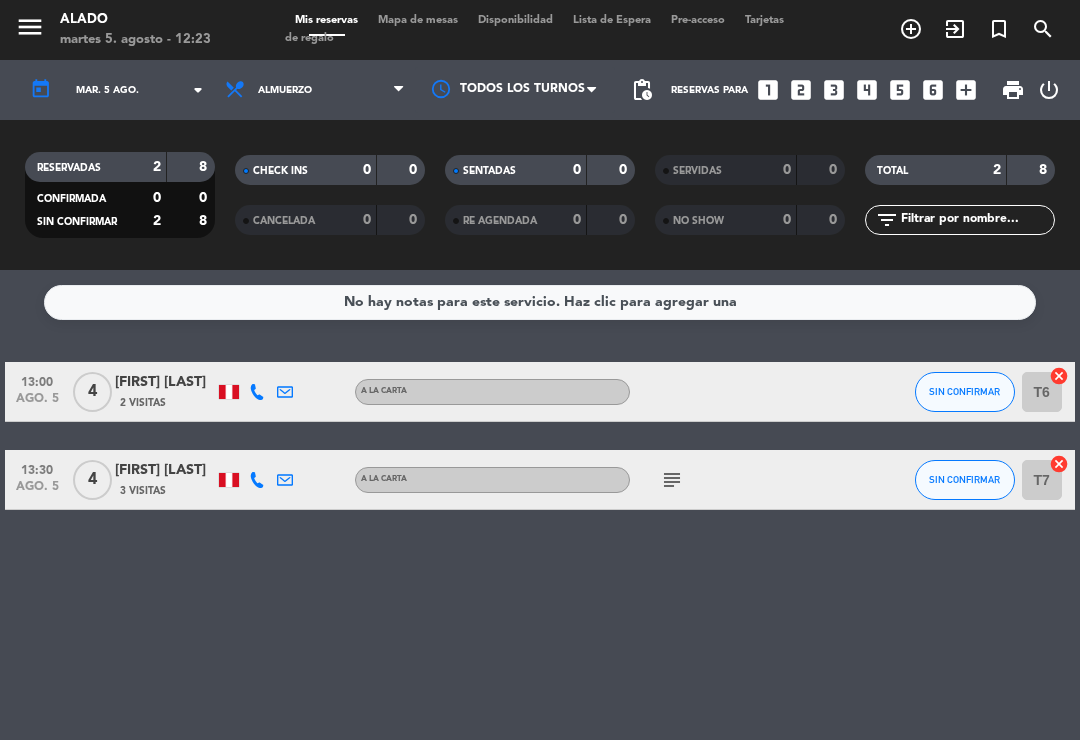 click on "[FIRST] [LAST]" 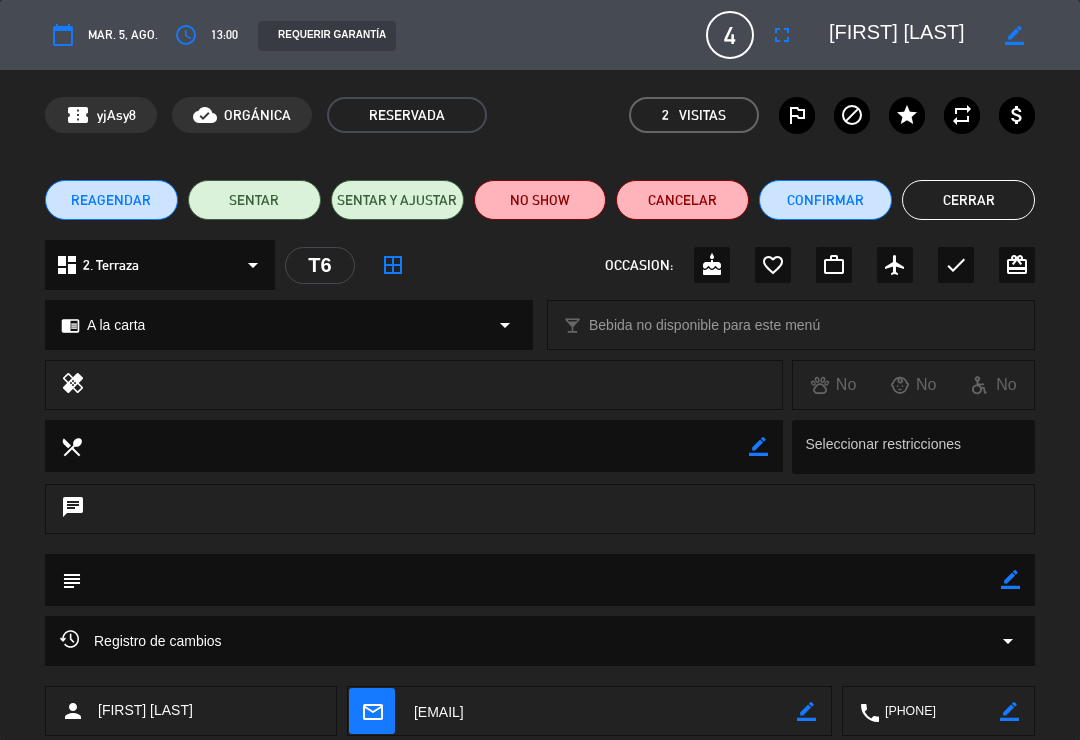 click on "Cerrar" 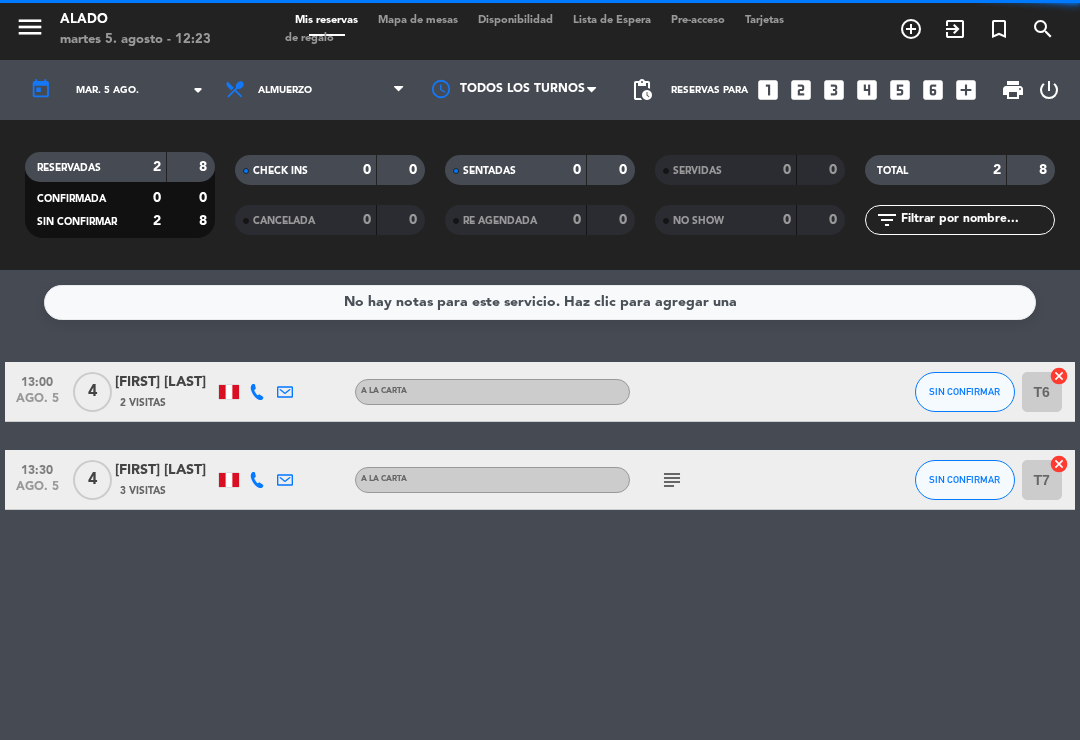 click on "subject" 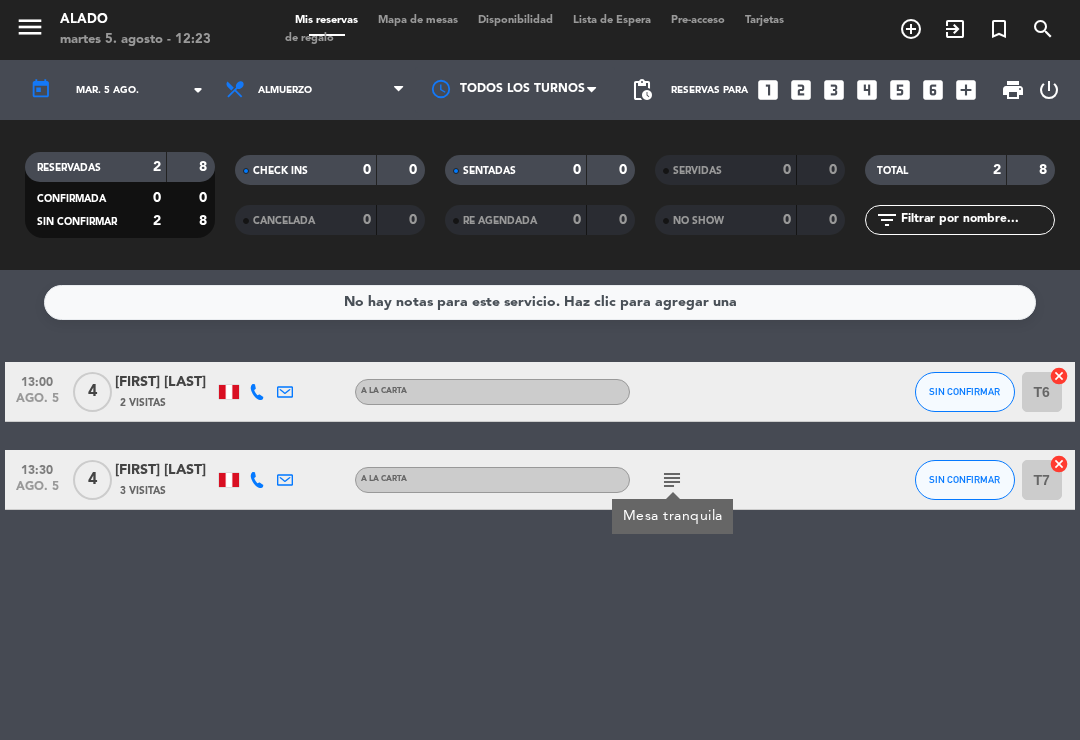 click on "No hay notas para este servicio. Haz clic para agregar una 13:00 ago. 5 4 [FIRST] [LAST] 2 Visitas A la carta SIN CONFIRMAR T6 cancel 13:30 ago. 5 4 [FIRST] [LAST] 3 Visitas A la carta subject Mesa tranquila SIN CONFIRMAR T7 cancel" 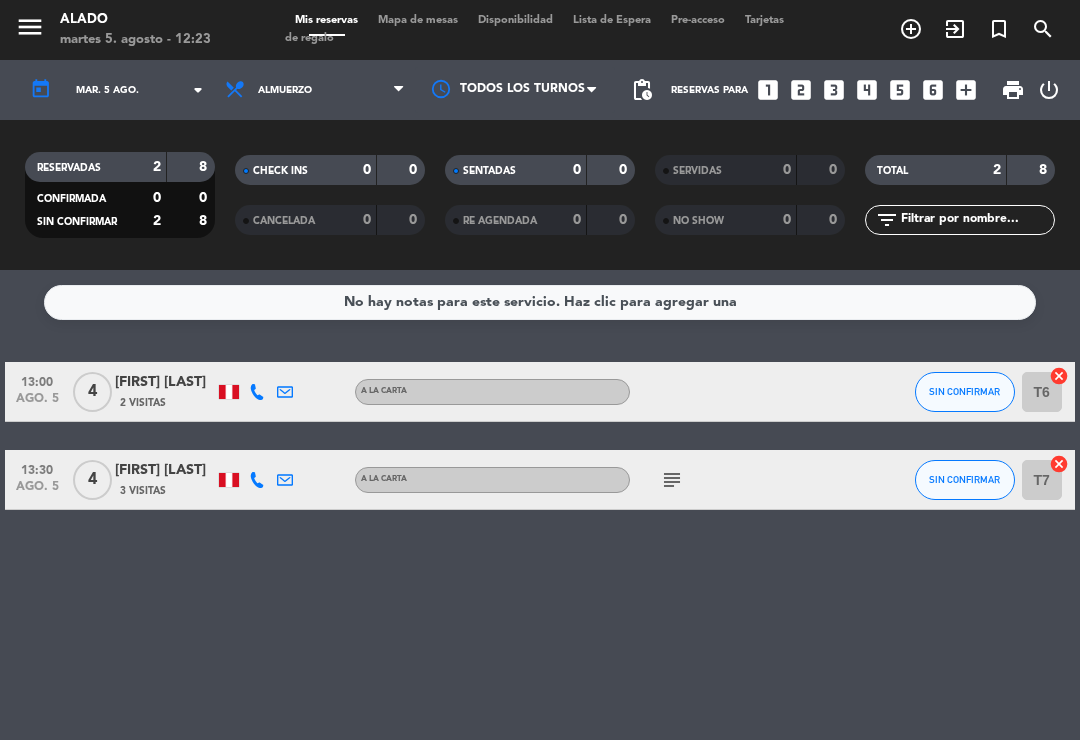click on "Almuerzo" at bounding box center (315, 90) 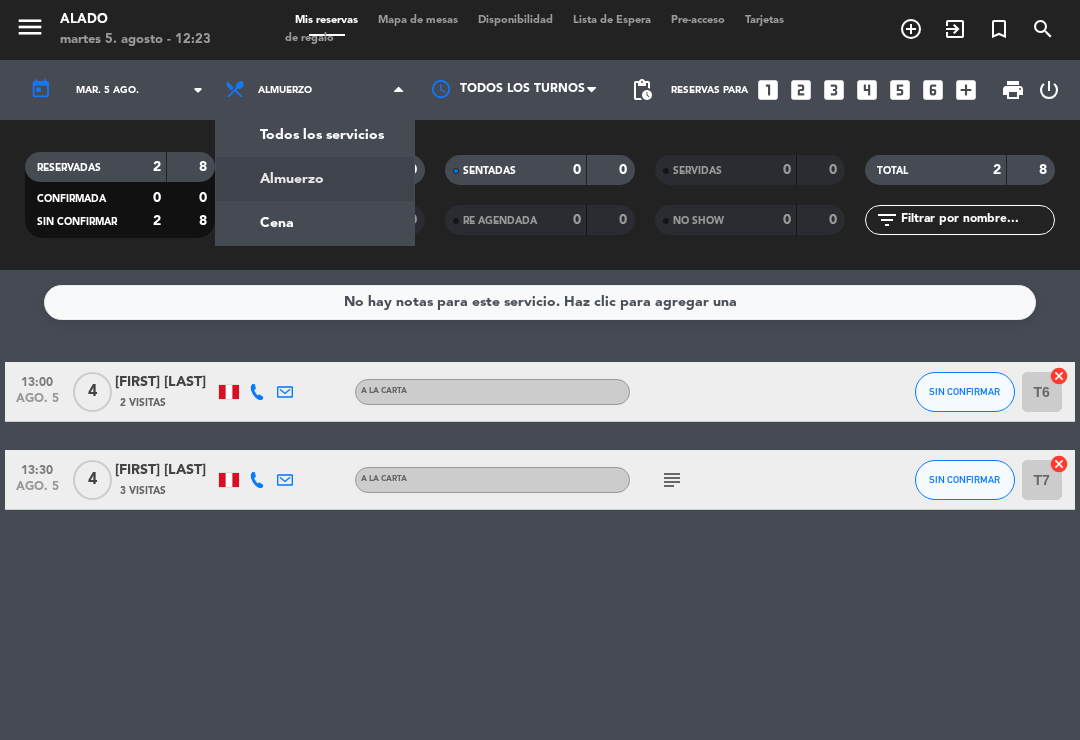 click on "menu Alado martes 5. agosto - 12:23 Mis reservas Mapa de mesas Disponibilidad Lista de Espera Pre-acceso Tarjetas de regalo add_circle_outline exit_to_app turned_in_not search today mar. 5 ago. arrow_drop_down Todos los servicios Almuerzo Cena Almuerzo Todos los servicios Almuerzo Cena Todos los turnos fiber_manual_record pending_actions Reservas para looks_one looks_two looks_3 looks_4 looks_5 looks_6 add_box print power_settings_new RESERVADAS 2 8 CONFIRMADA 0 0 SIN CONFIRMAR 2 8 CHECK INS 0 0 CANCELADA 0 0 SENTADAS 0 0 RE AGENDADA 0 0 SERVIDAS 0 0 NO SHOW 0 0 TOTAL 2 8 filter_list" 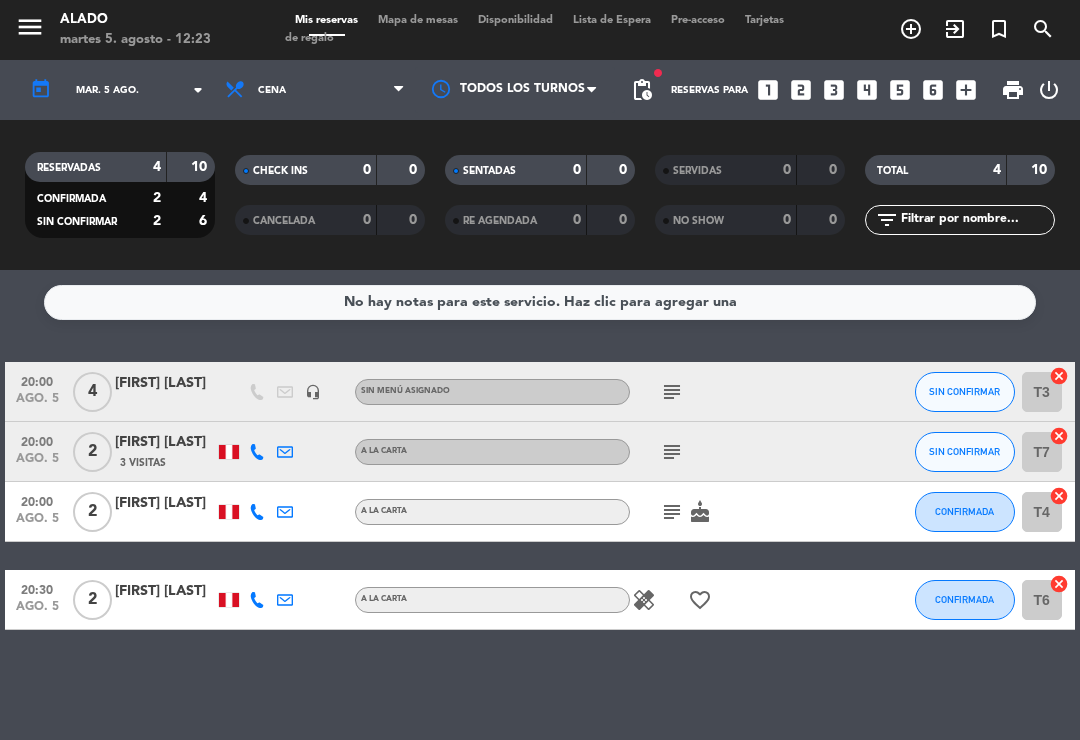 click on "subject" 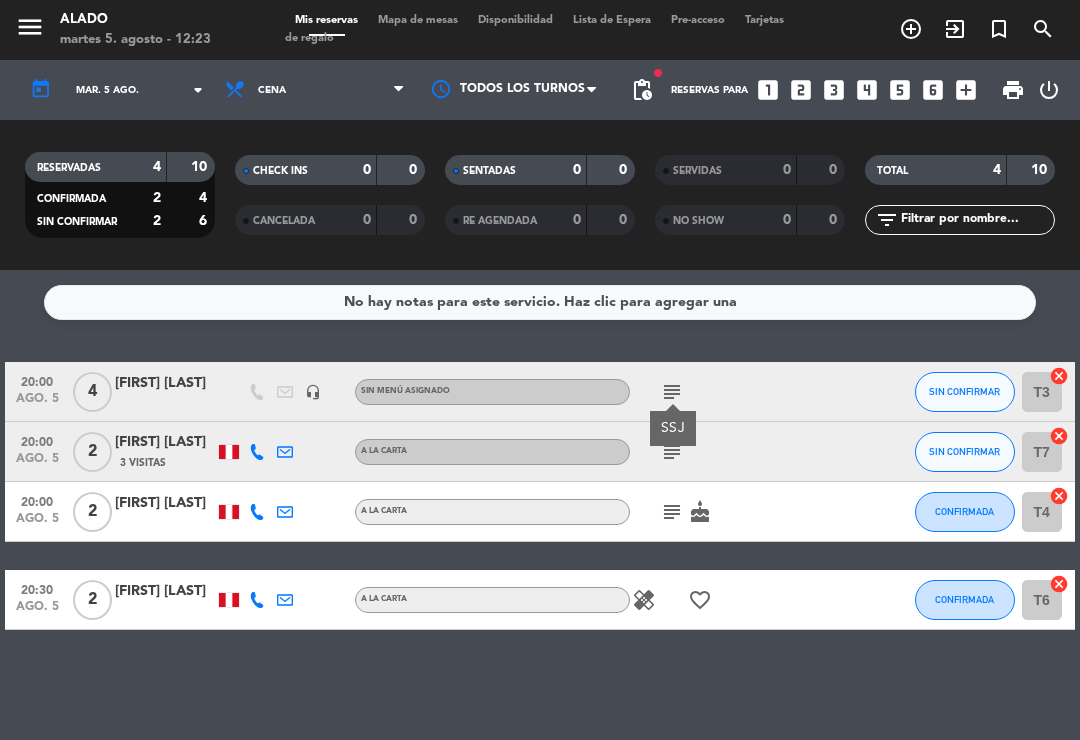 click on "subject   cake" 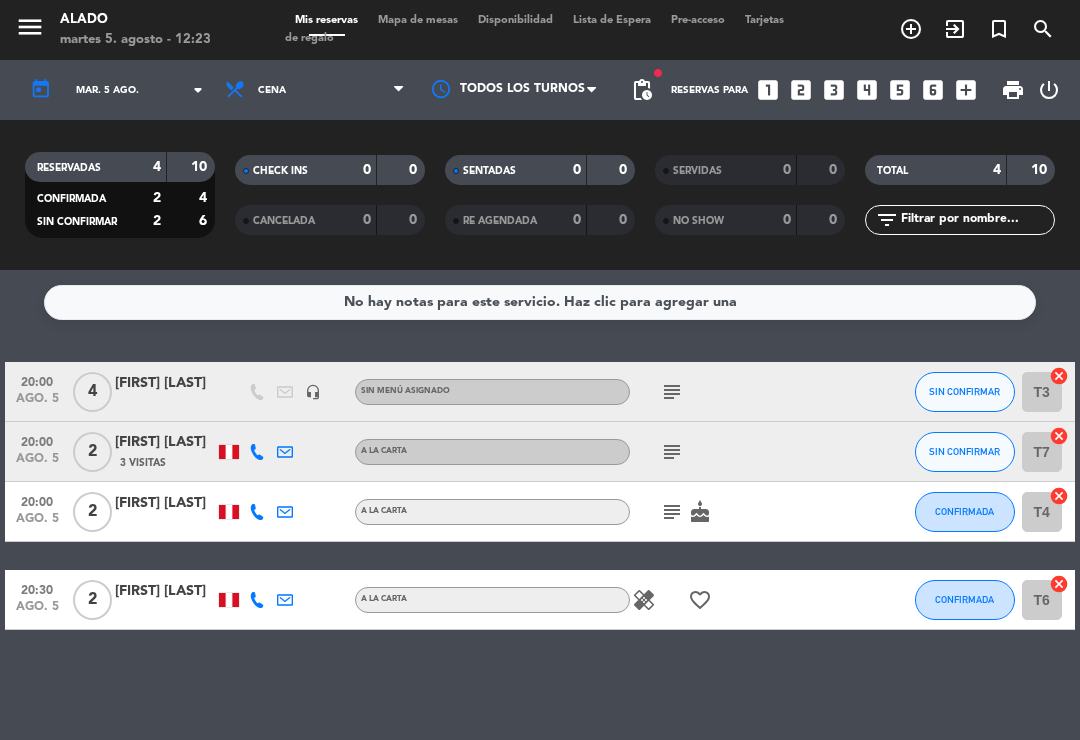click on "subject" 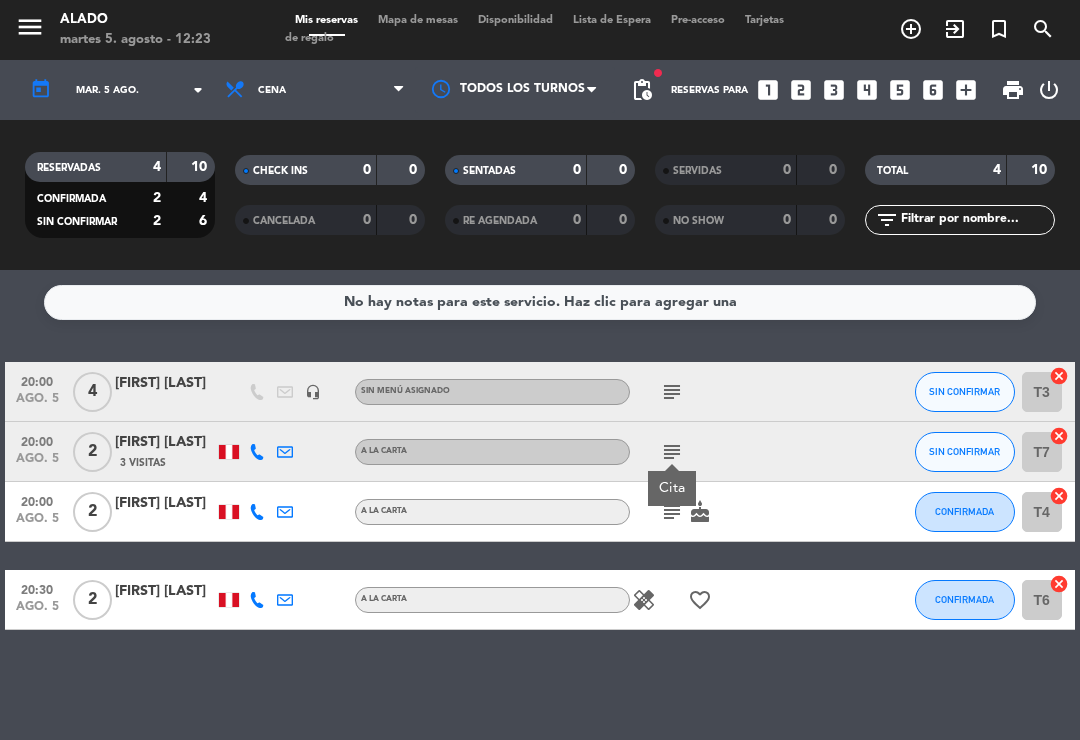 click 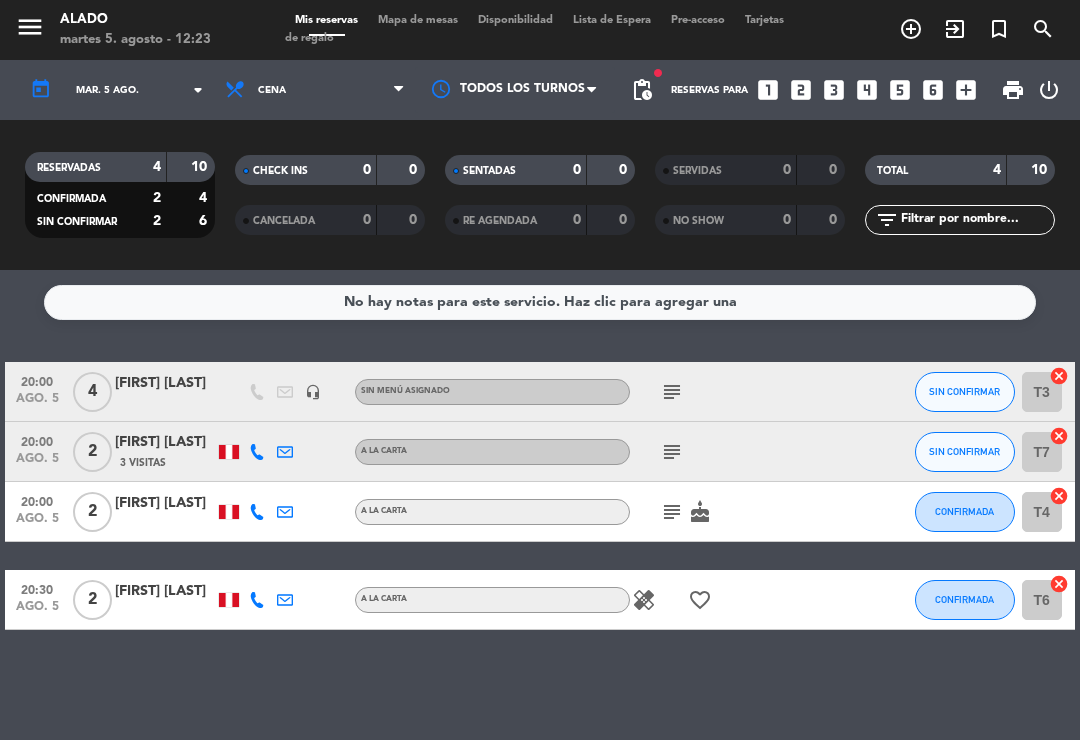 click on "subject   cake" 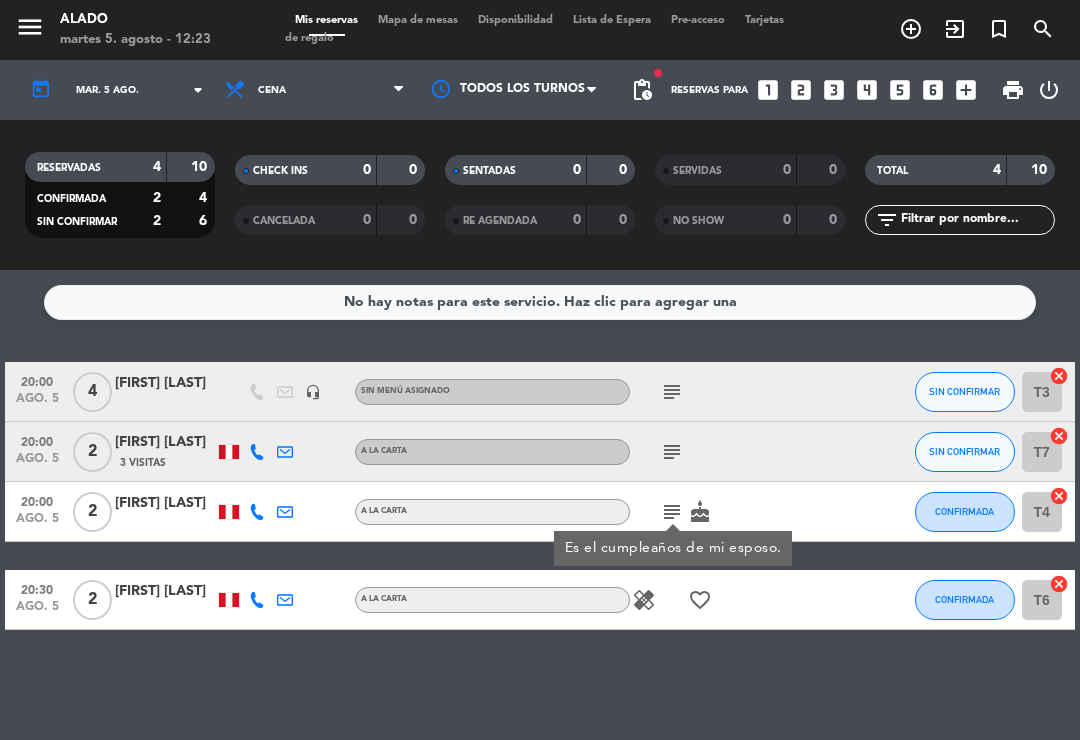 click on "healing" 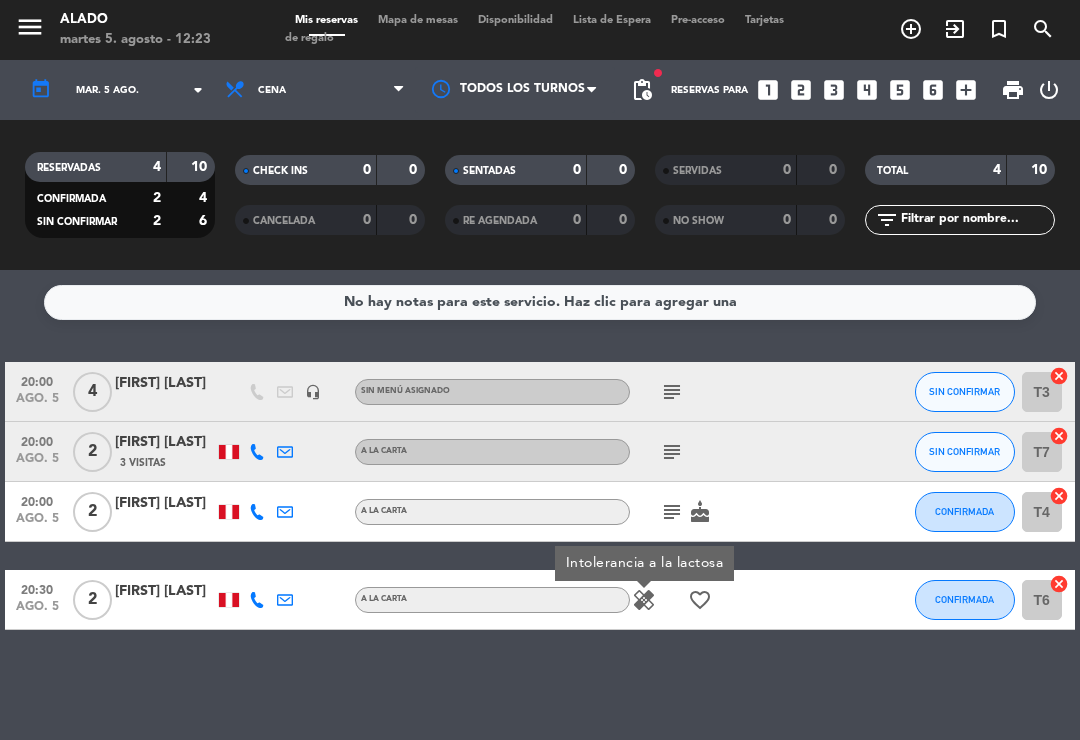 click on "favorite_border" 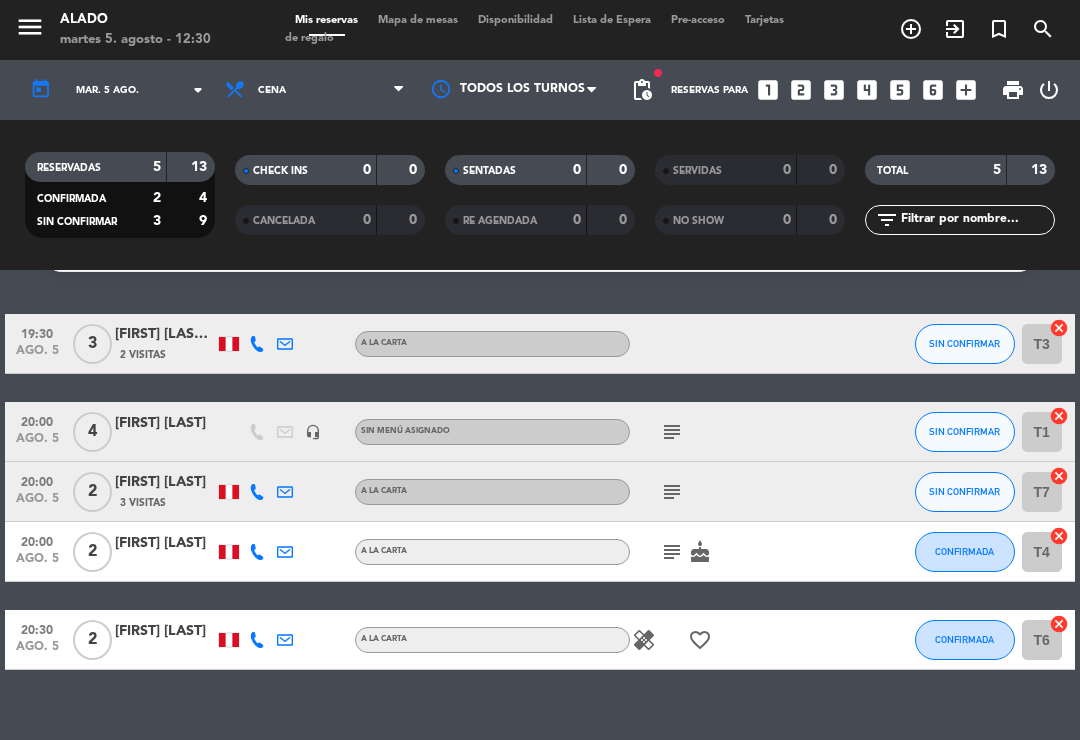 scroll, scrollTop: 47, scrollLeft: 0, axis: vertical 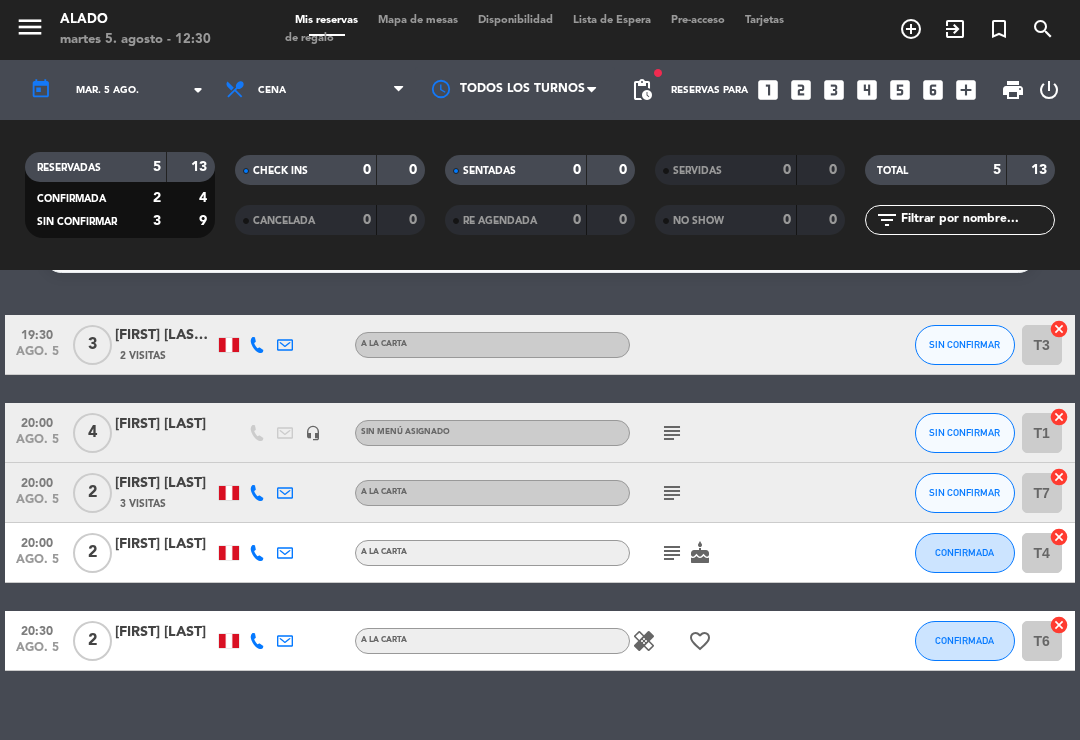 click on "healing" 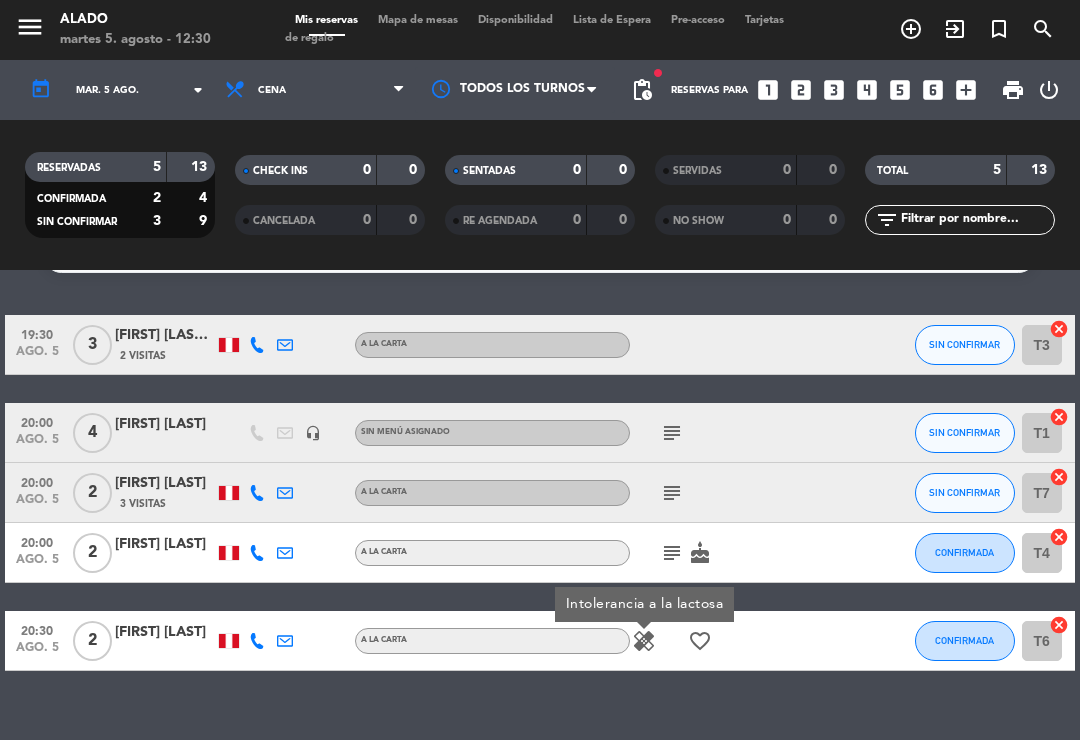click 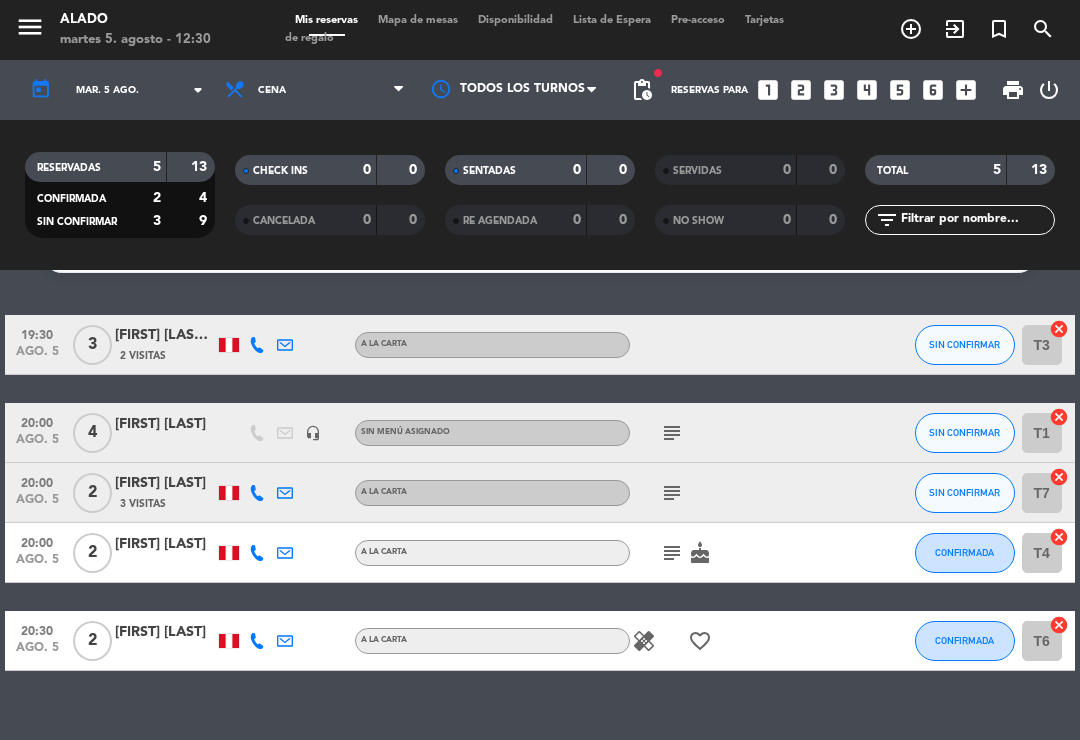 click on "subject" 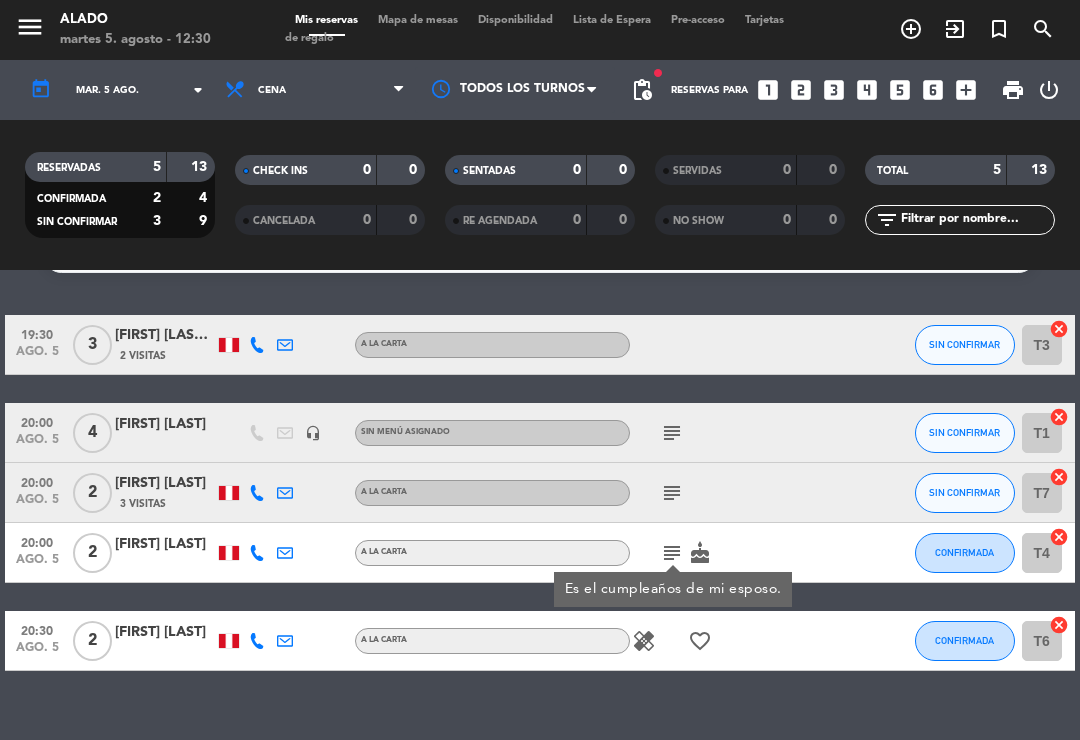 click on "subject" 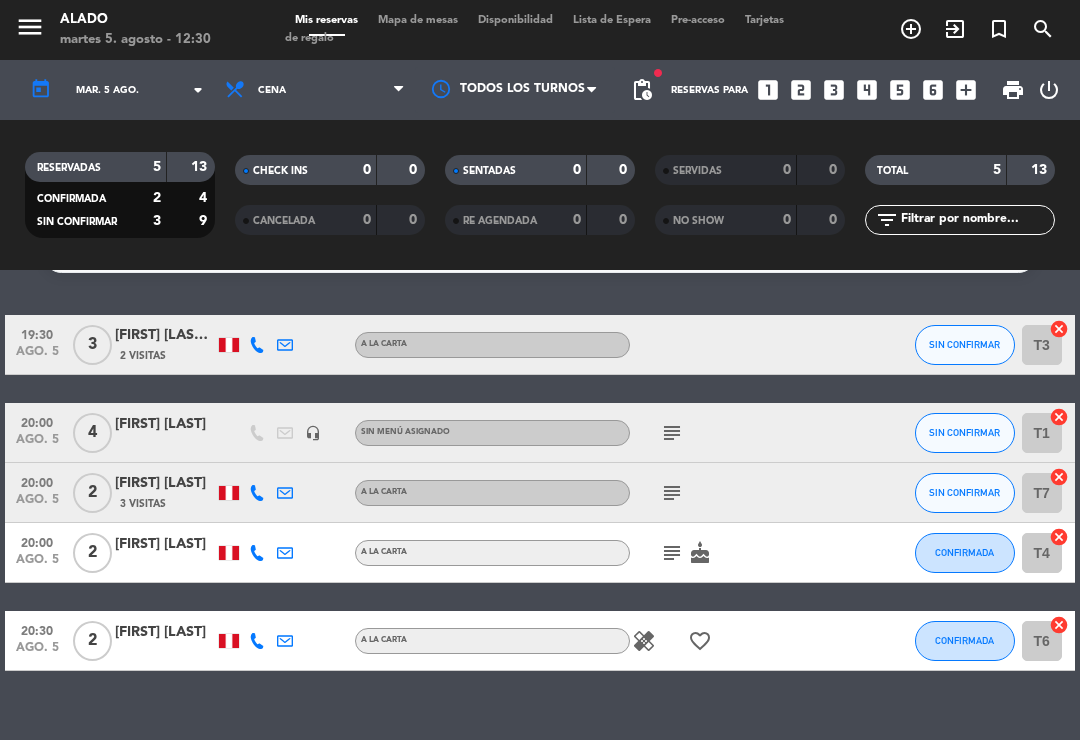 click on "subject" 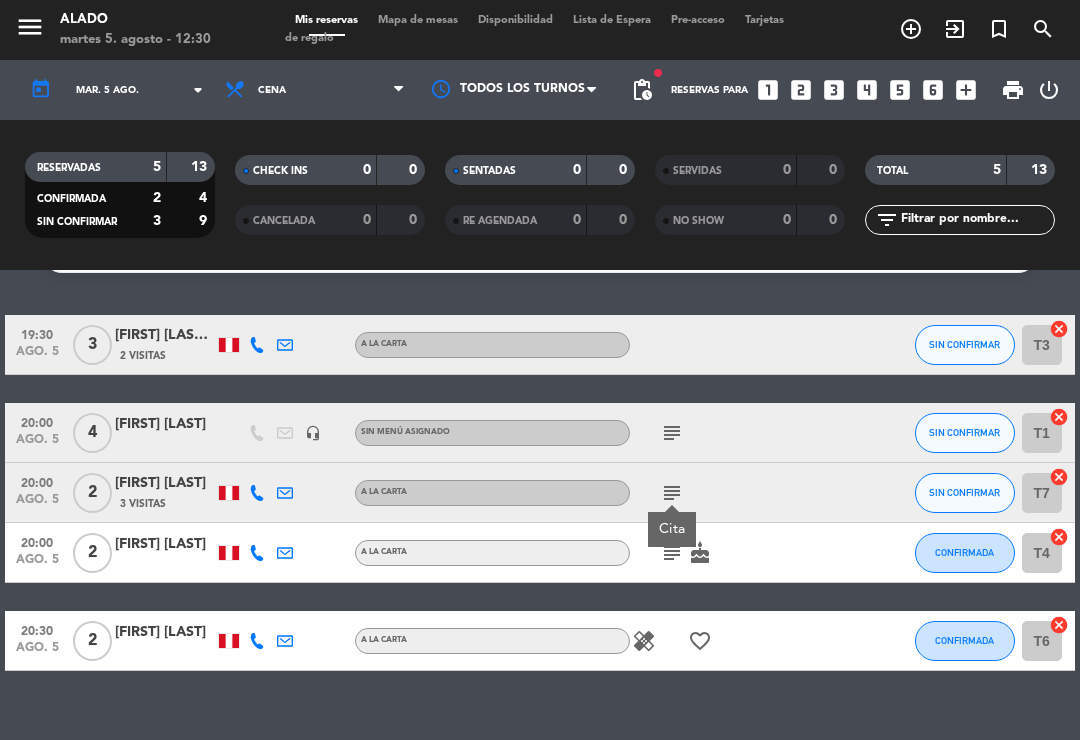 click on "subject" 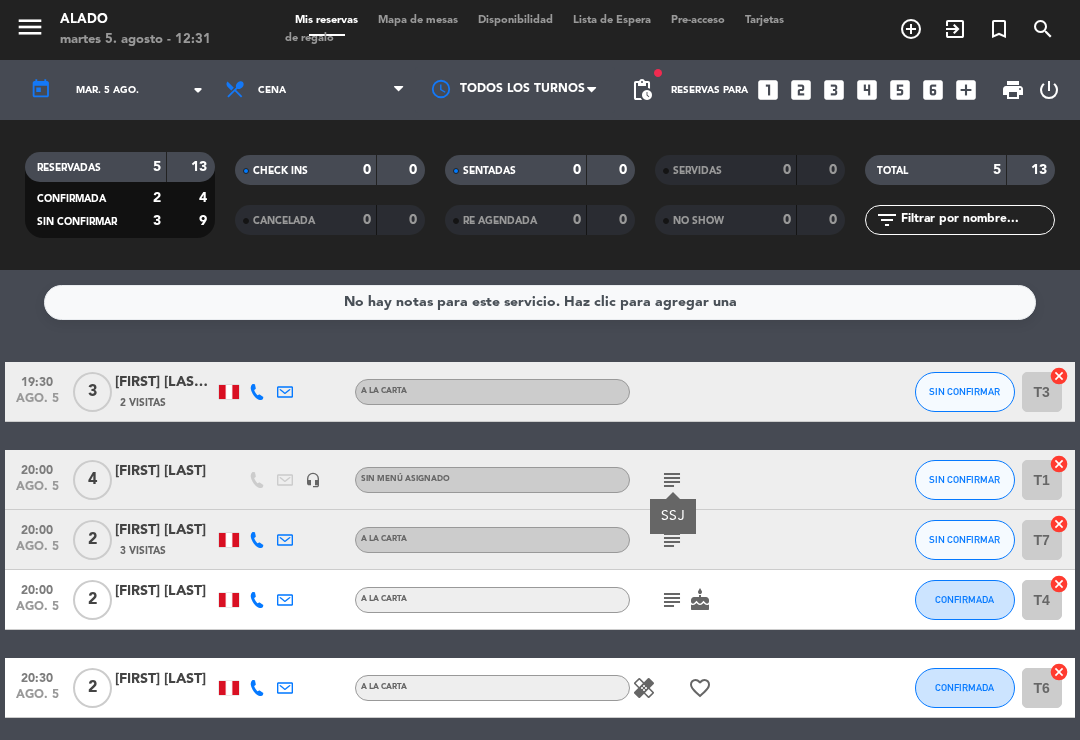 scroll, scrollTop: -2, scrollLeft: 0, axis: vertical 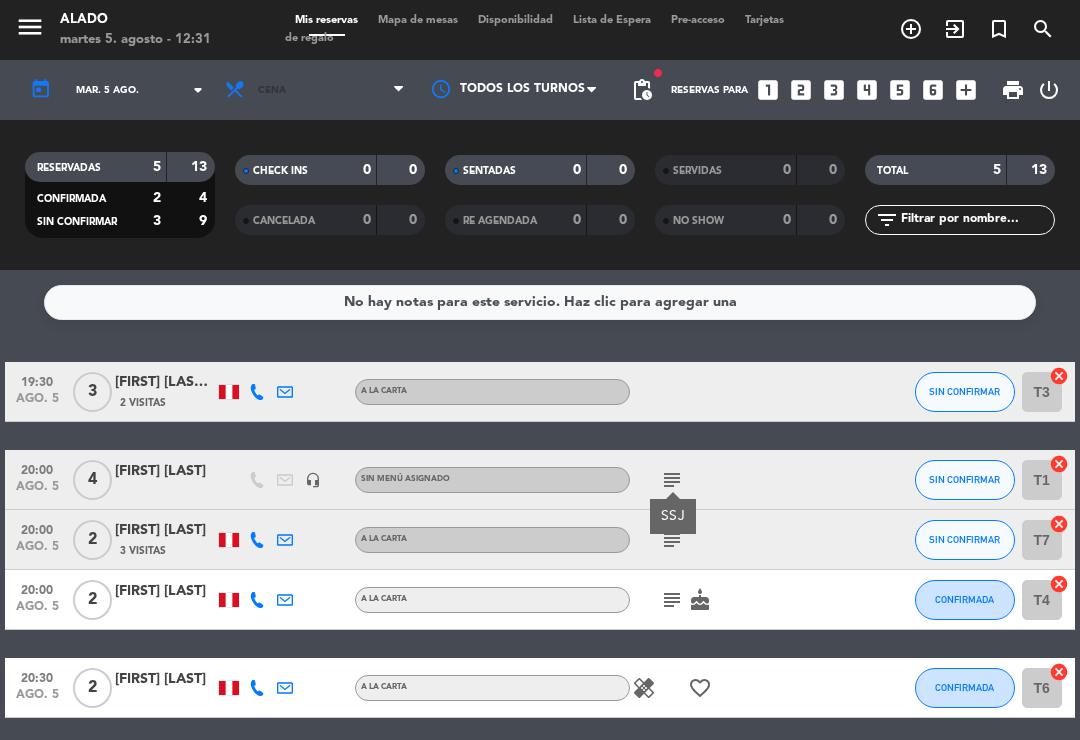 click on "Cena" at bounding box center (315, 90) 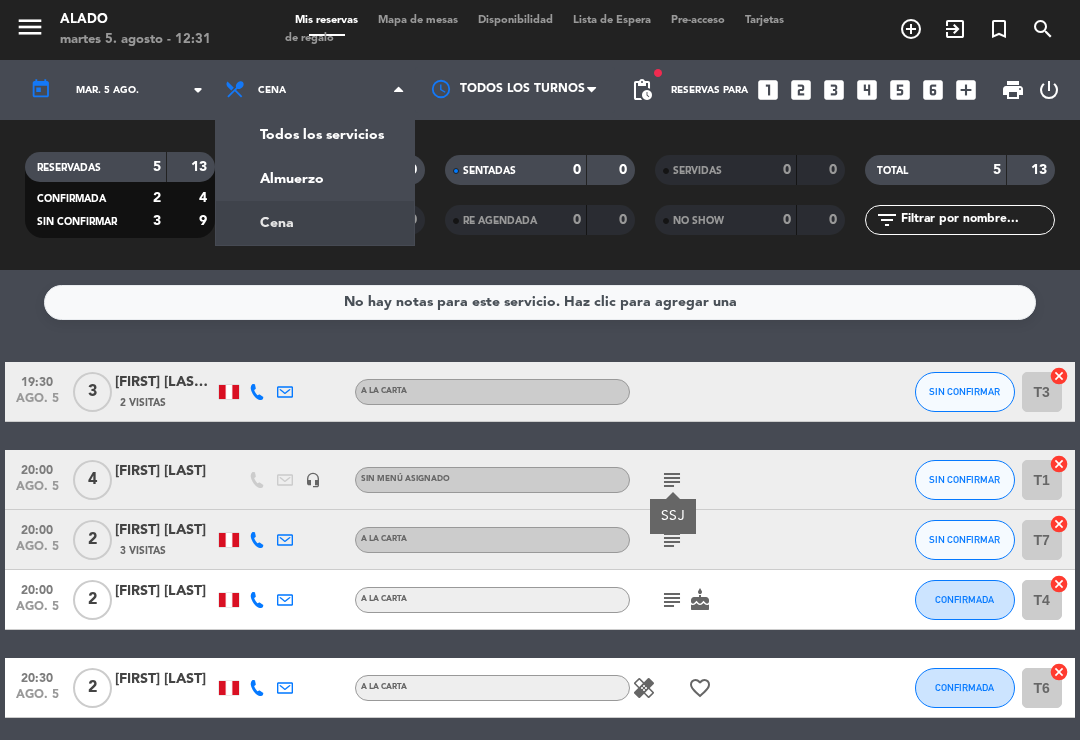 scroll, scrollTop: 0, scrollLeft: 0, axis: both 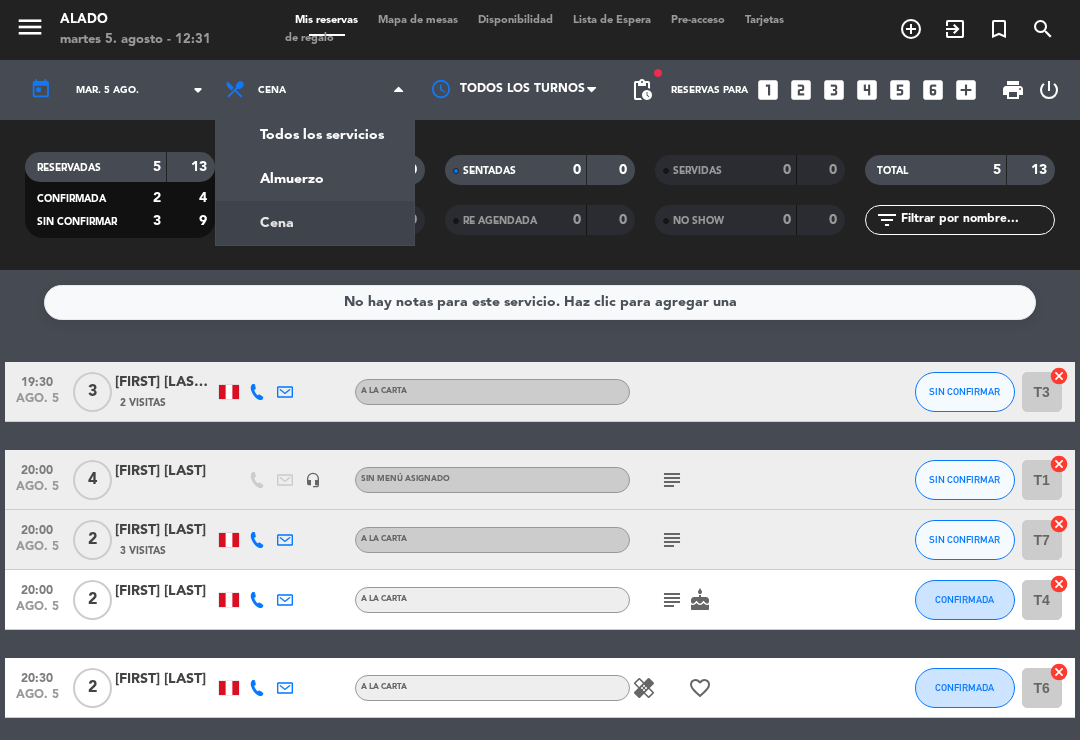 click on "menu Alado martes 5. agosto - 12:31 Mis reservas Mapa de mesas Disponibilidad Lista de Espera Pre-acceso Tarjetas de regalo add_circle_outline exit_to_app turned_in_not search today mar. 5 ago. arrow_drop_down Todos los servicios Almuerzo Cena Cena Todos los servicios Almuerzo Cena Todos los turnos fiber_manual_record pending_actions Reservas para looks_one looks_two looks_3 looks_4 looks_5 looks_6 add_box print power_settings_new RESERVADAS 5 13 CONFIRMADA 2 4 SIN CONFIRMAR 3 9 CHECK INS 0 0 CANCELADA 0 0 SENTADAS 0 0 RE AGENDADA 0 0 SERVIDAS 0 0 NO SHOW 0 0 TOTAL 5 13 filter_list" 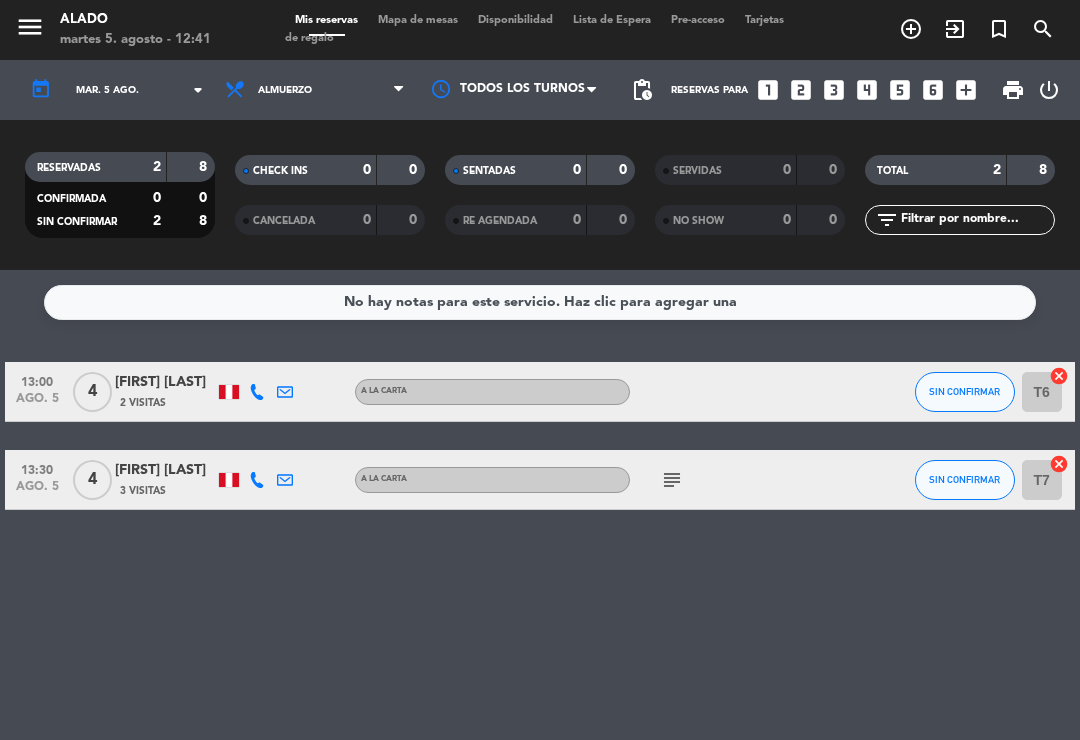 click on "menu Alado martes 5. agosto - 12:41 Mis reservas Mapa de mesas Disponibilidad Lista de Espera Pre-acceso Tarjetas de regalo add_circle_outline exit_to_app turned_in_not search" 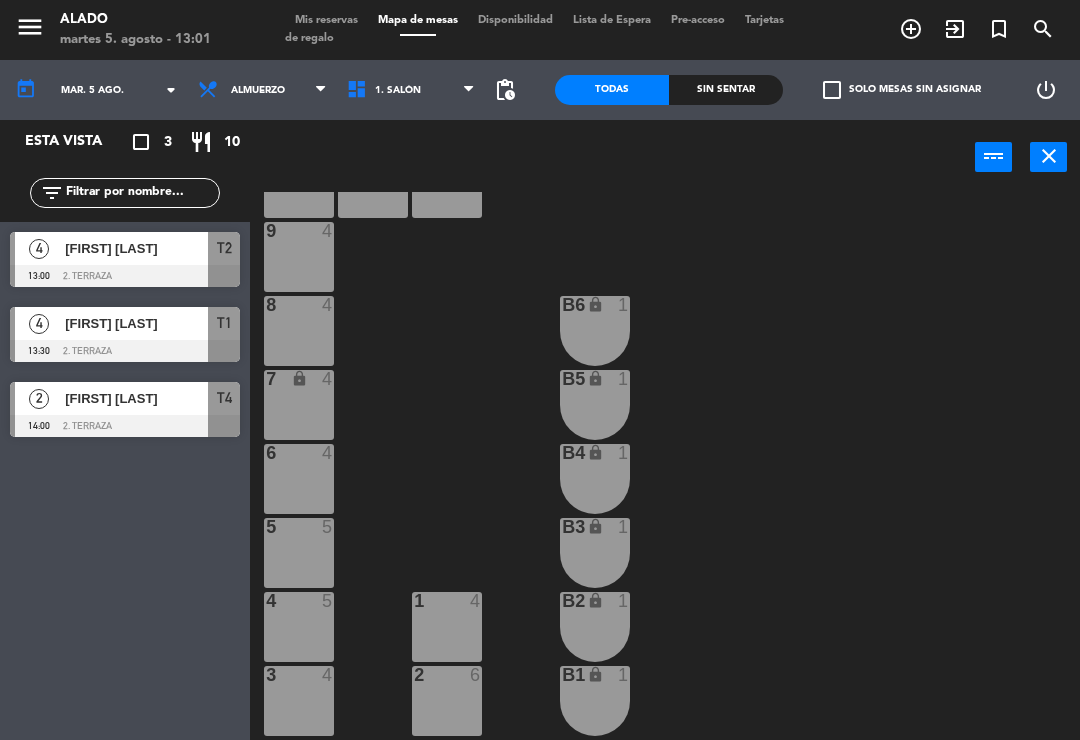 scroll, scrollTop: 79, scrollLeft: 0, axis: vertical 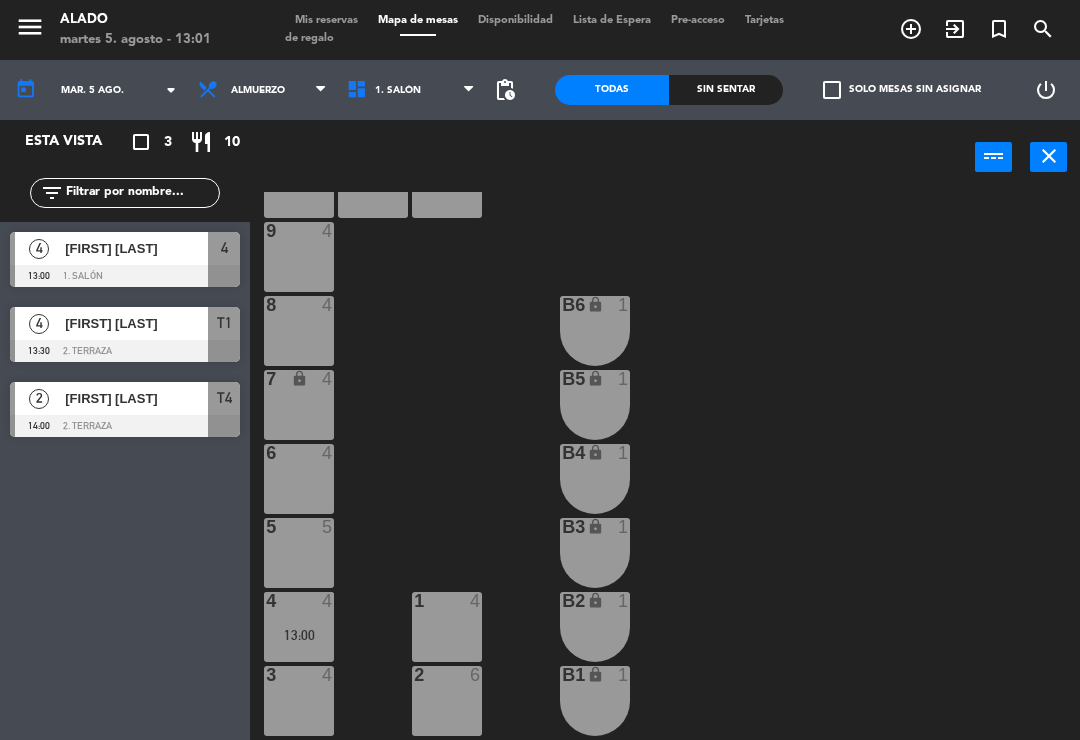 click at bounding box center [299, 601] 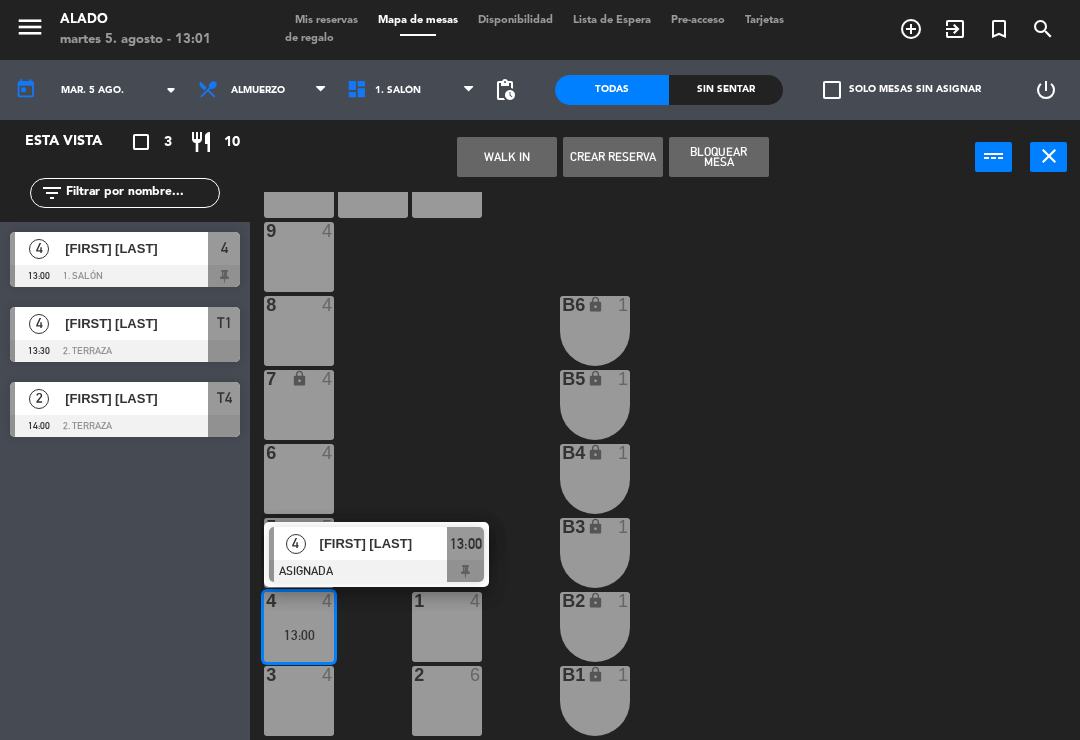 click on "[FIRST] [LAST]" at bounding box center [384, 543] 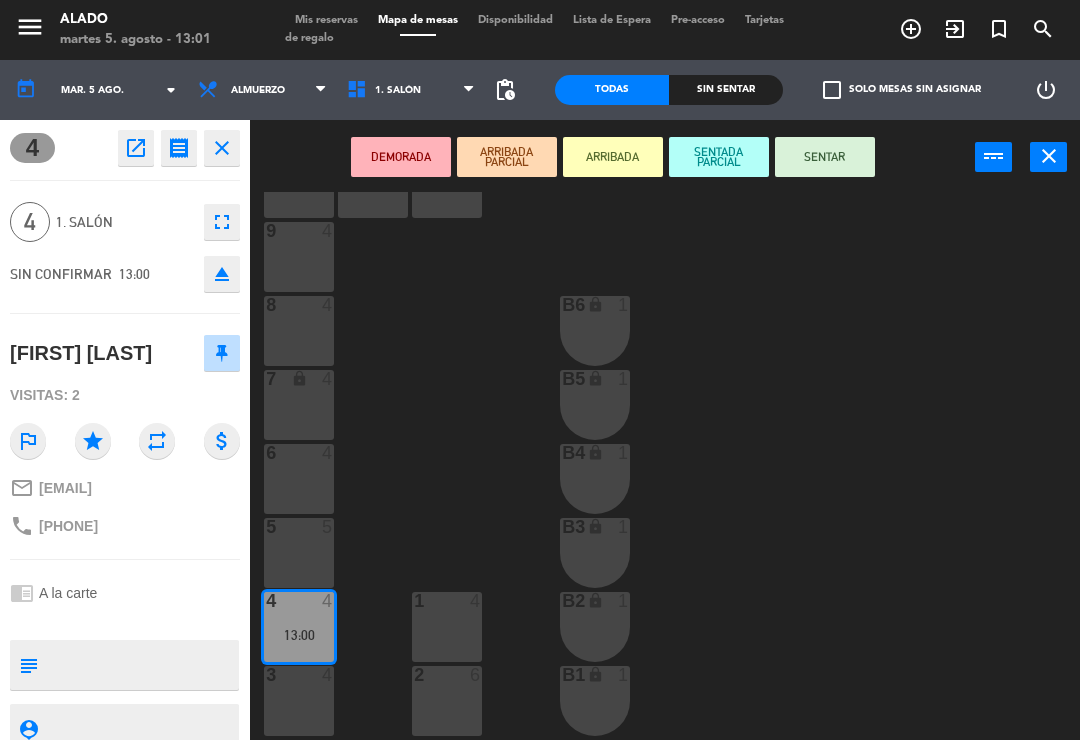 click on "SENTAR" at bounding box center [825, 157] 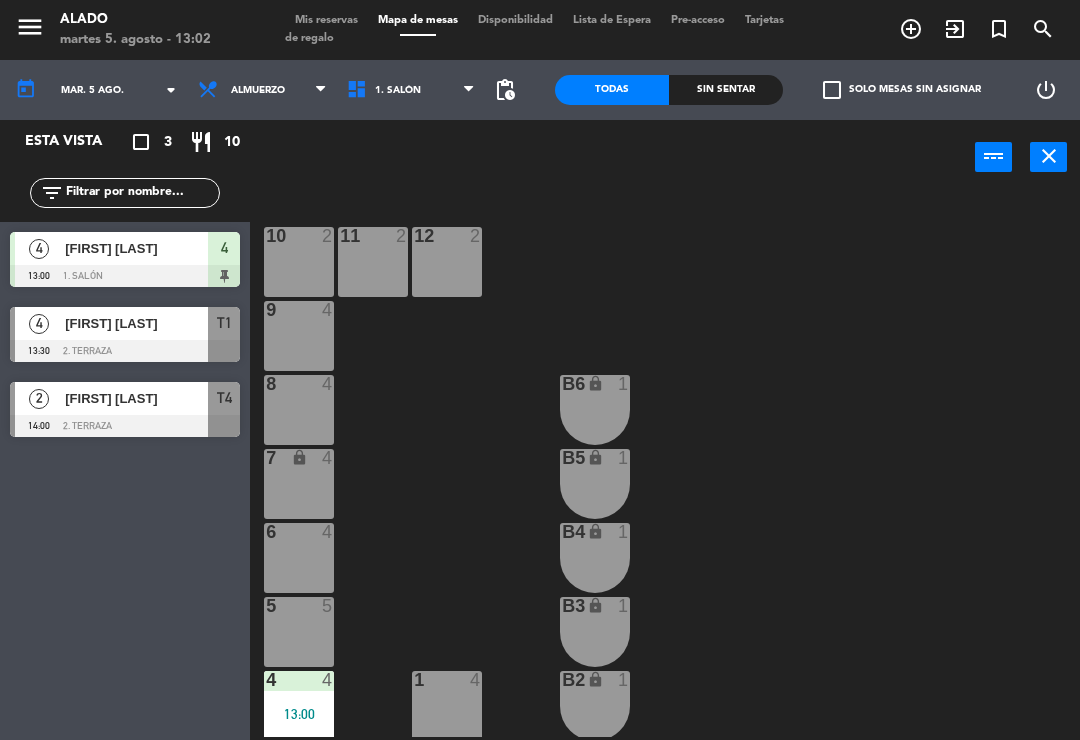 scroll, scrollTop: 0, scrollLeft: 0, axis: both 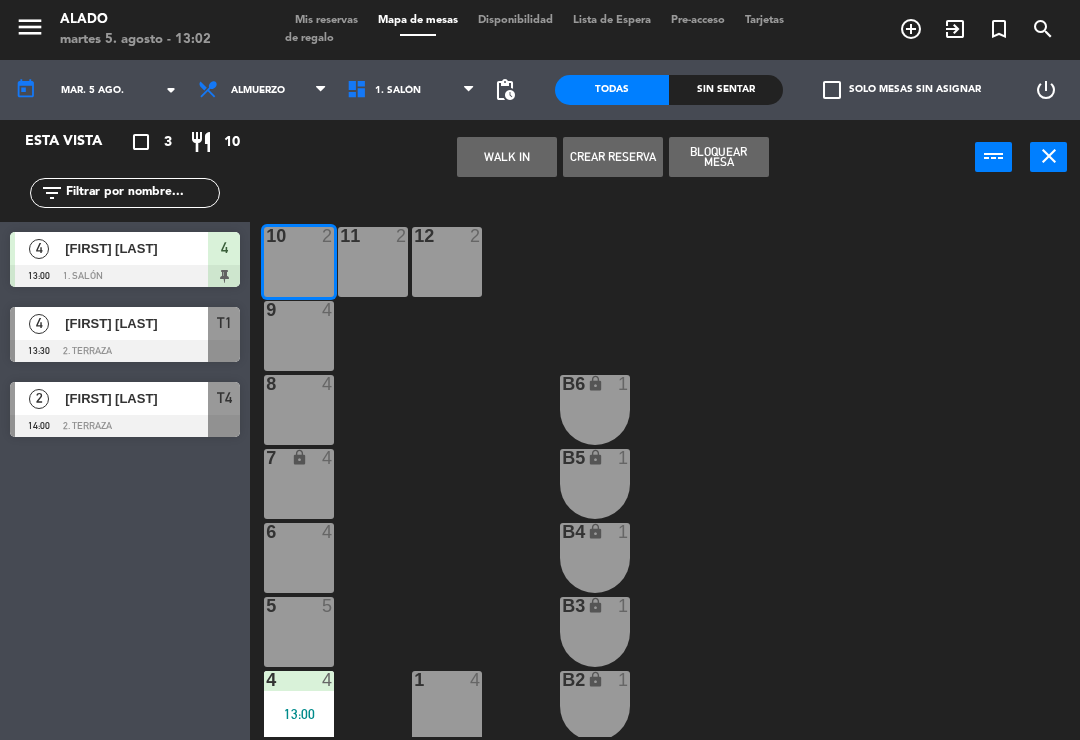 click on "WALK IN" at bounding box center [507, 157] 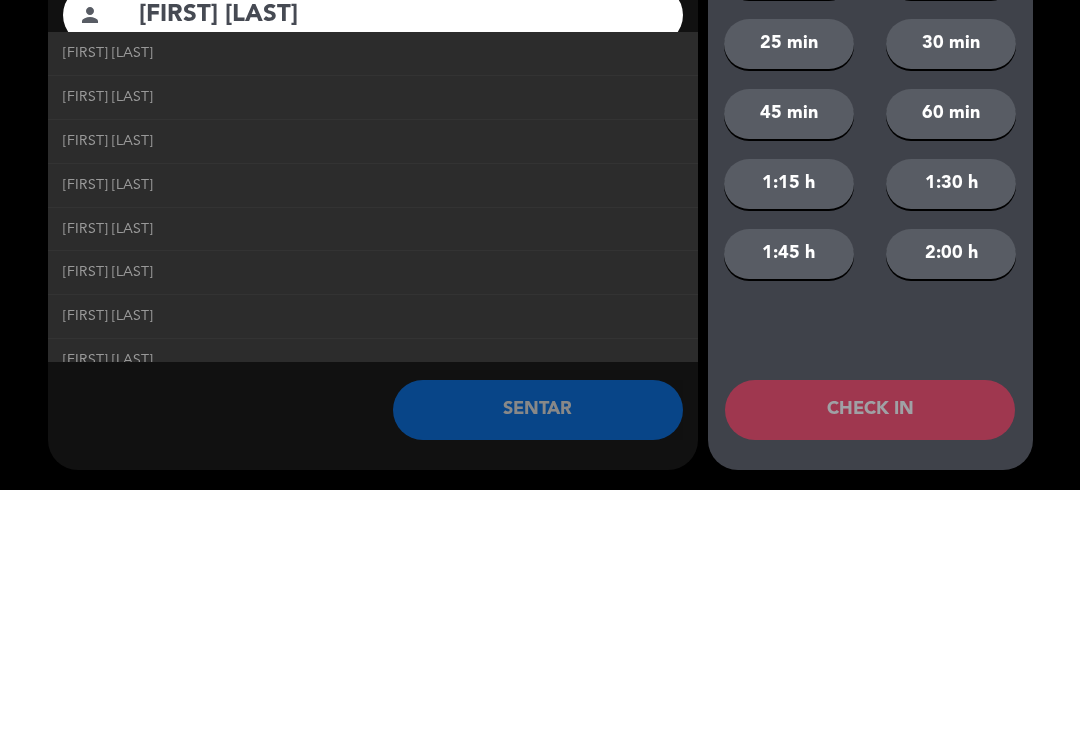 click on "[FIRST] [LAST]" 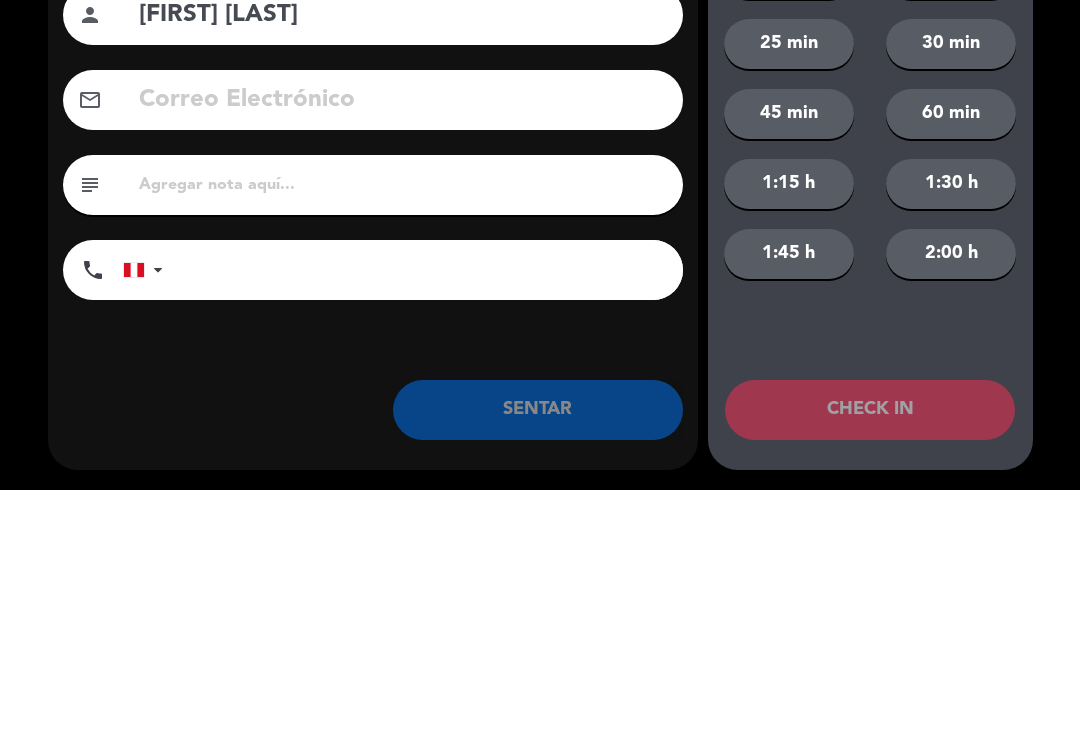 click on "[FIRST] [LAST]" 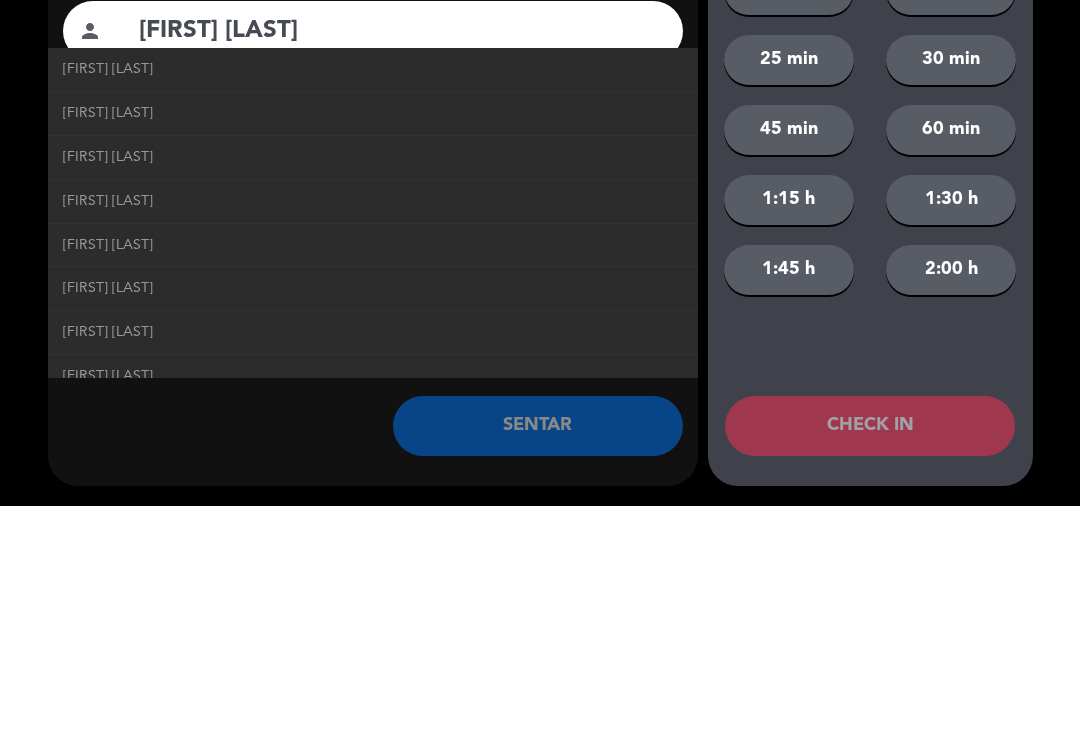 click on "[FIRST] [LAST]" 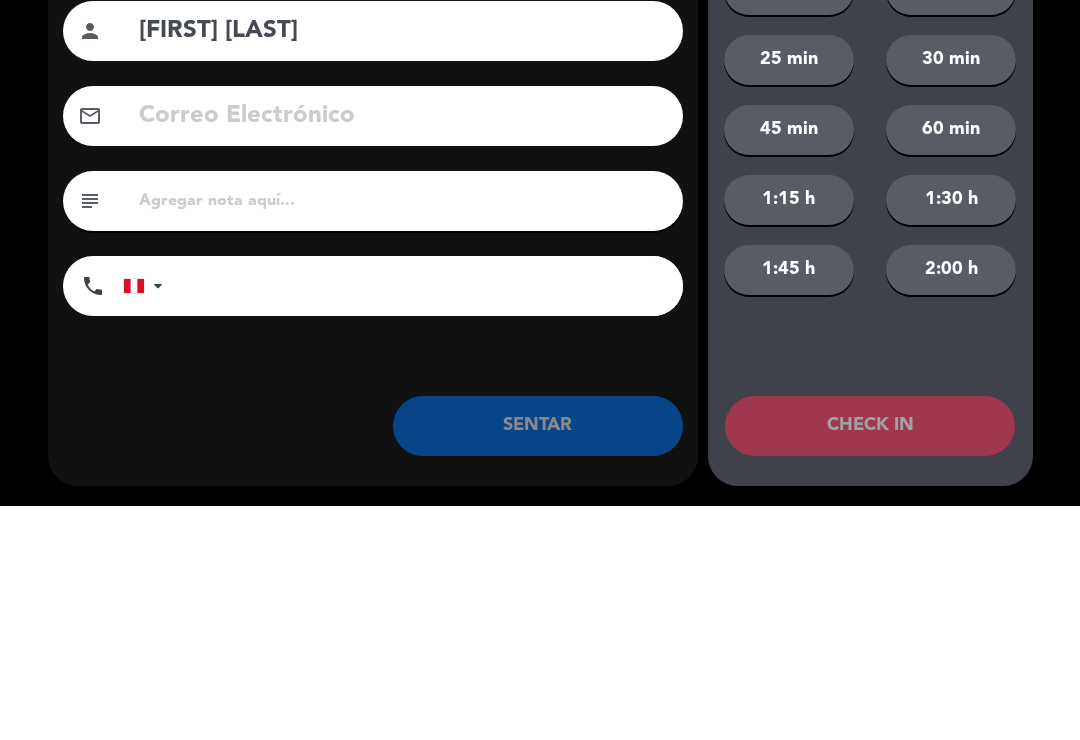 click on "2" at bounding box center [158, 154] 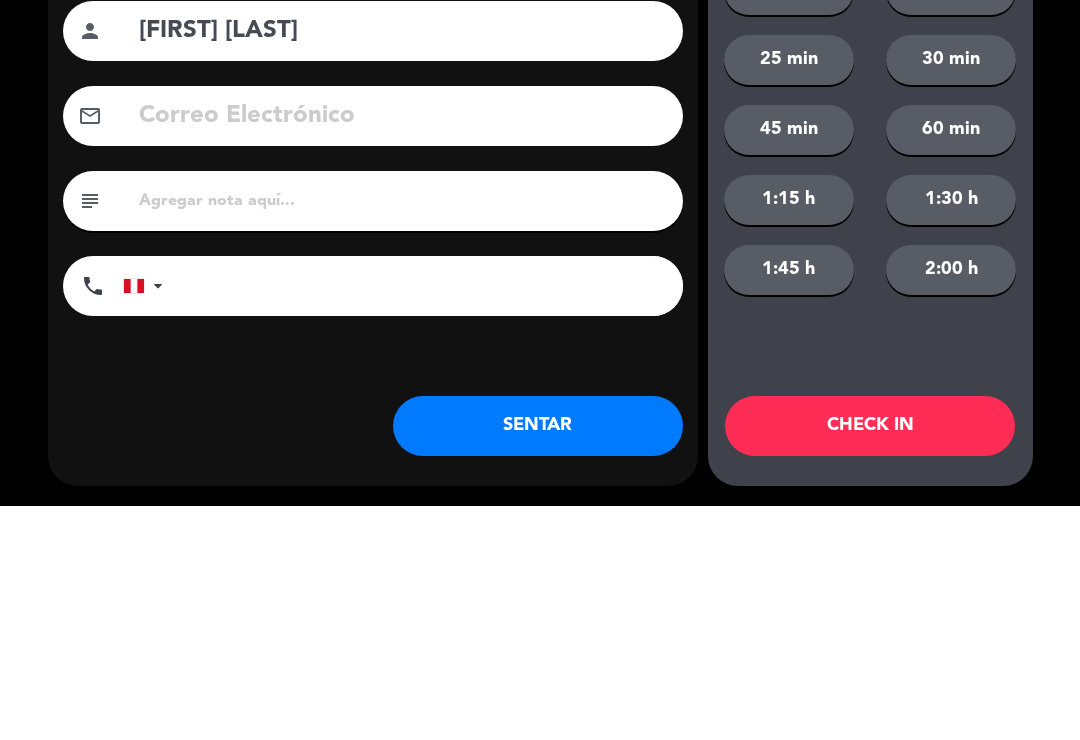 click on "SENTAR" 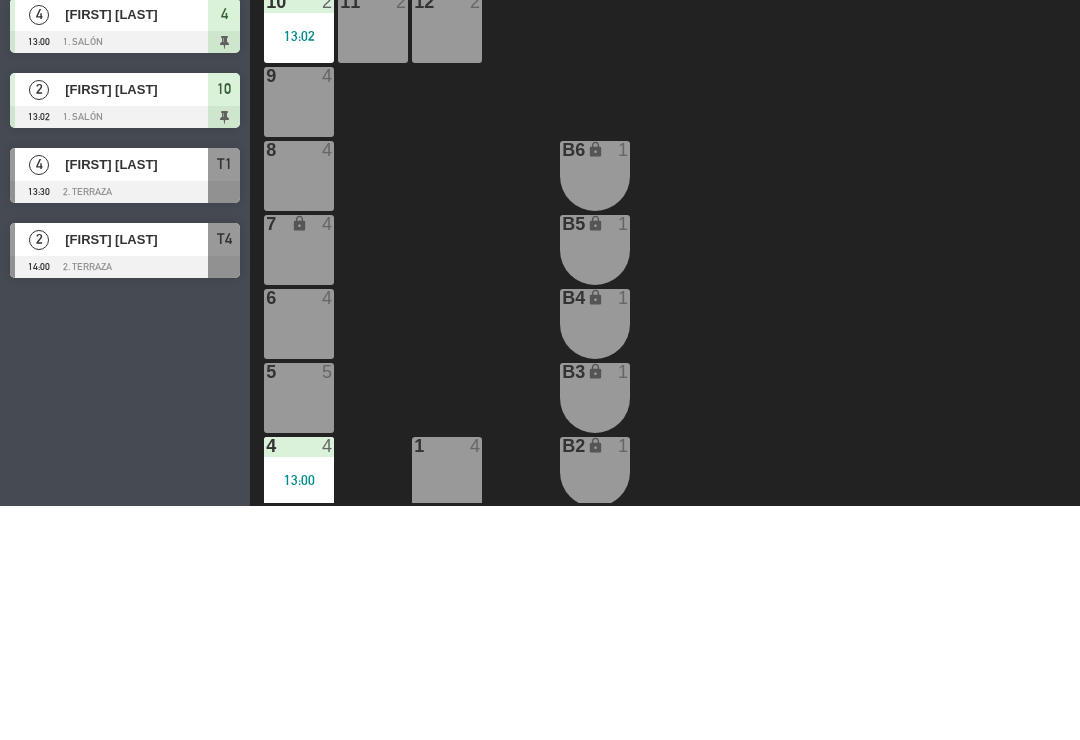 click on "Tarjetas de regalo" at bounding box center (534, 29) 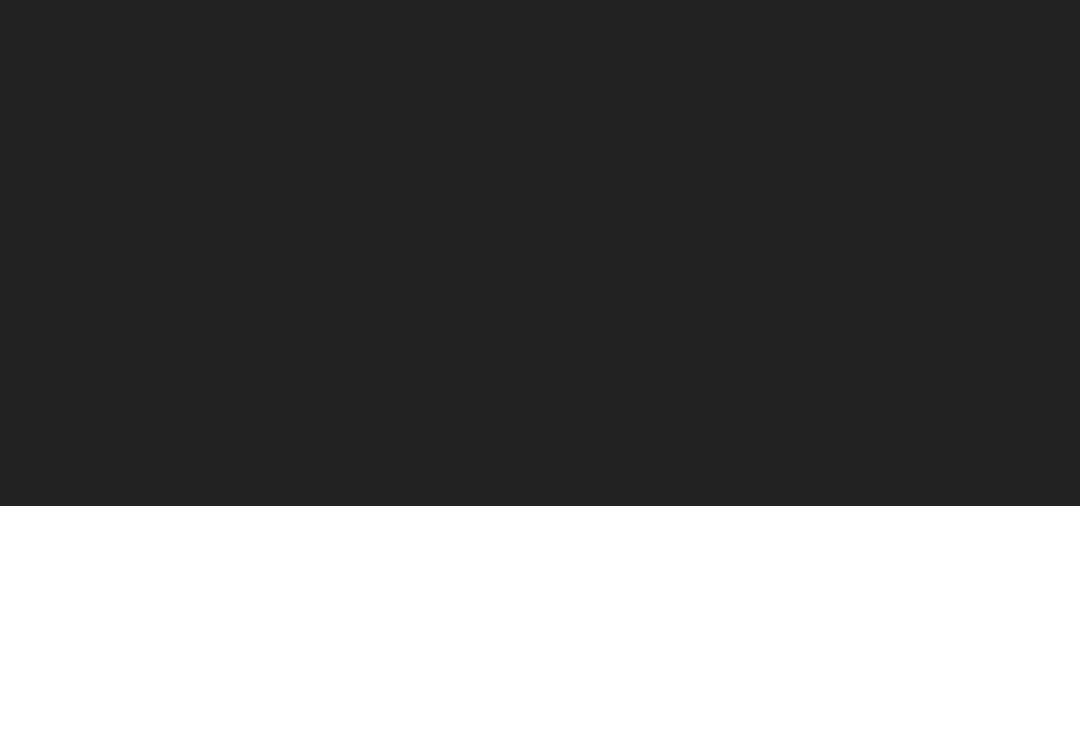 click on "Mis reservas" at bounding box center [326, 20] 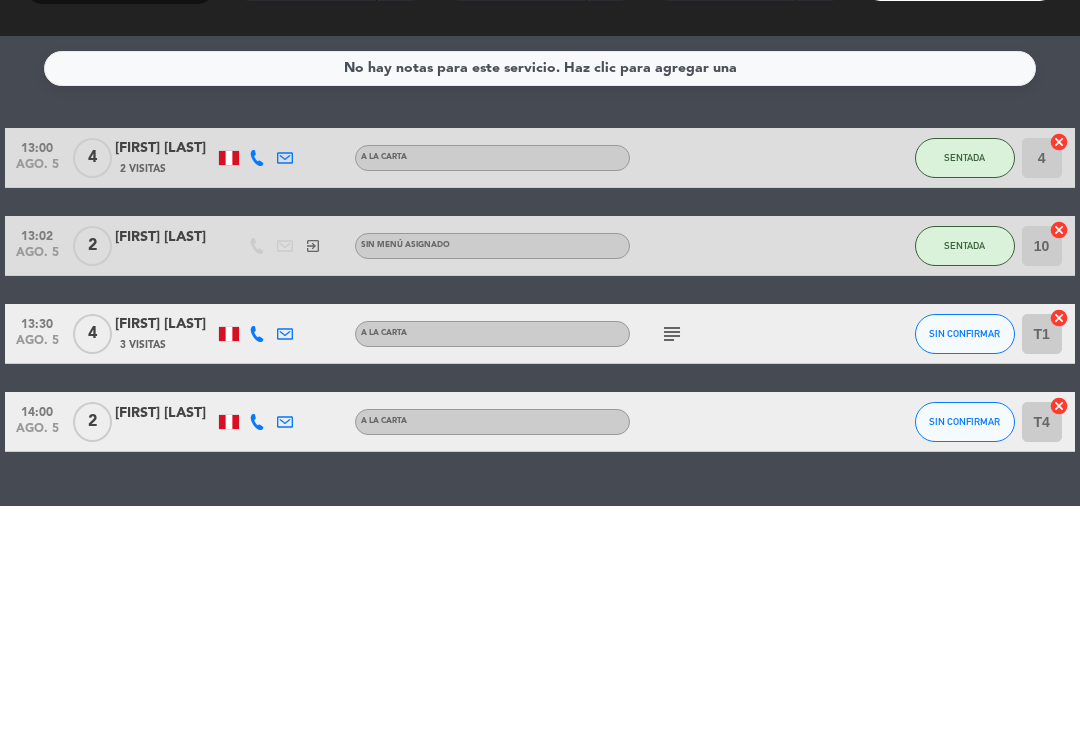 click on "subject" 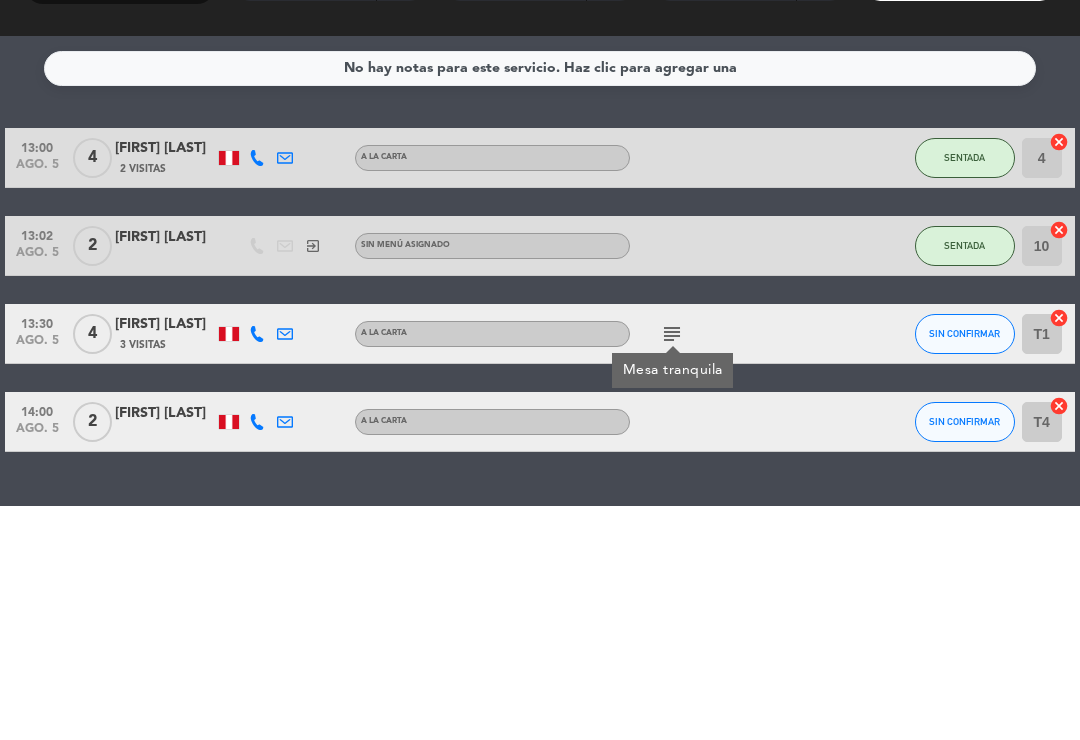 click on "Almuerzo" at bounding box center [285, 90] 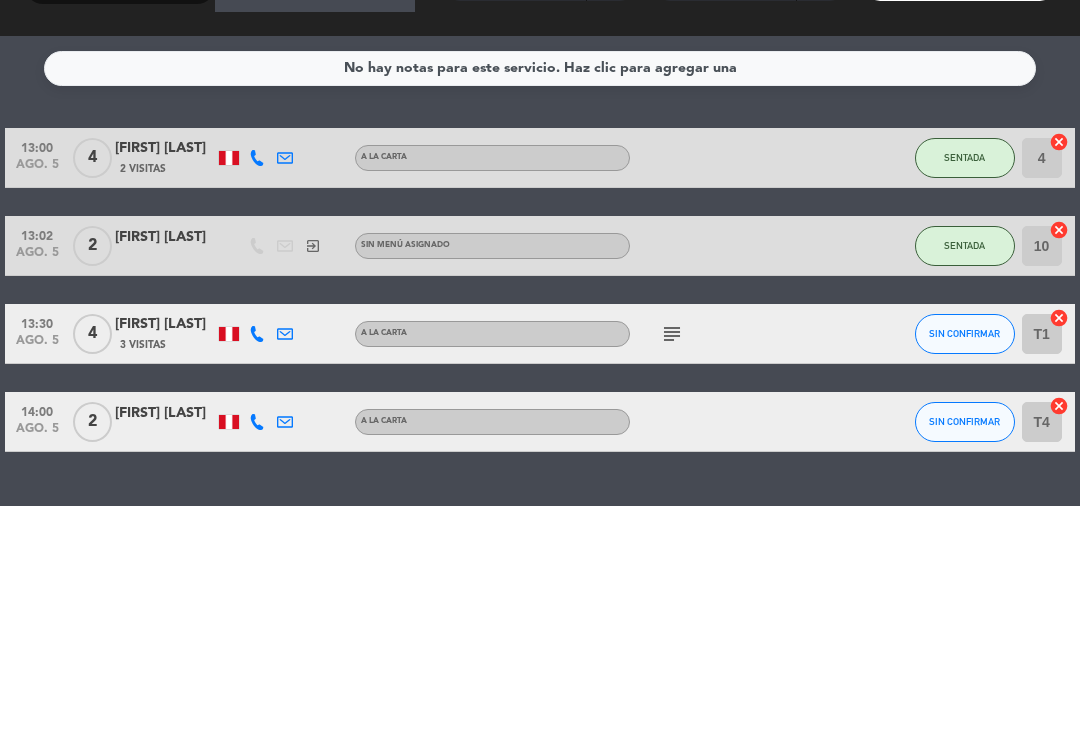 click on "Mapa de mesas" at bounding box center (418, 20) 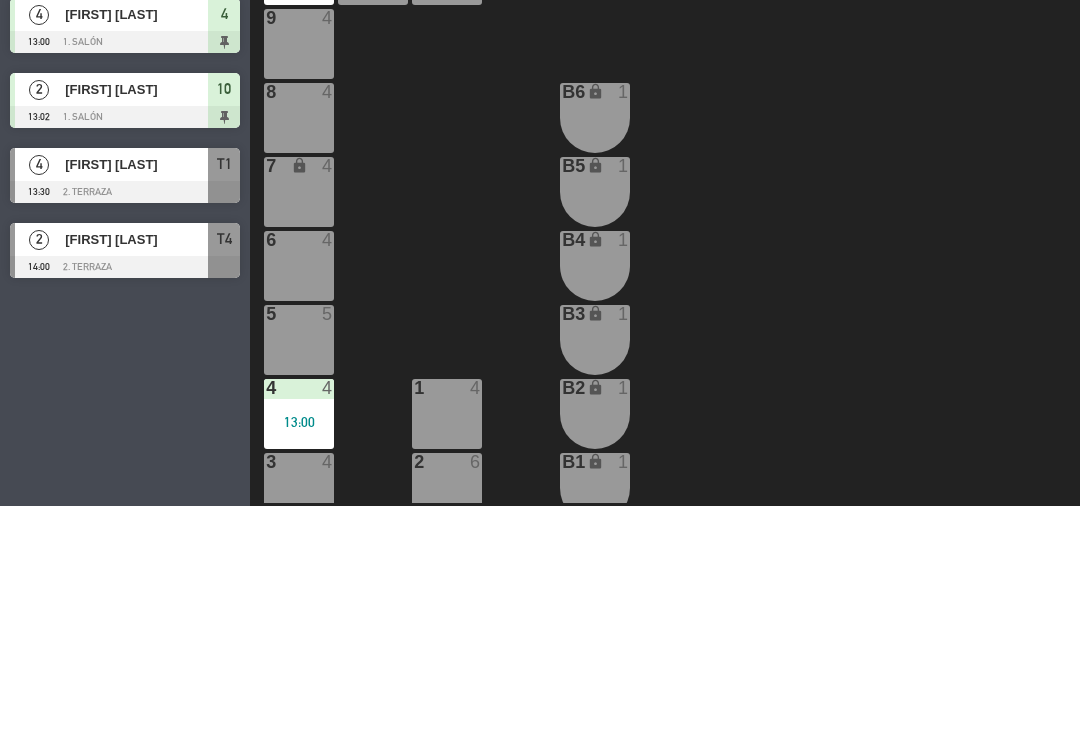 scroll, scrollTop: 59, scrollLeft: 0, axis: vertical 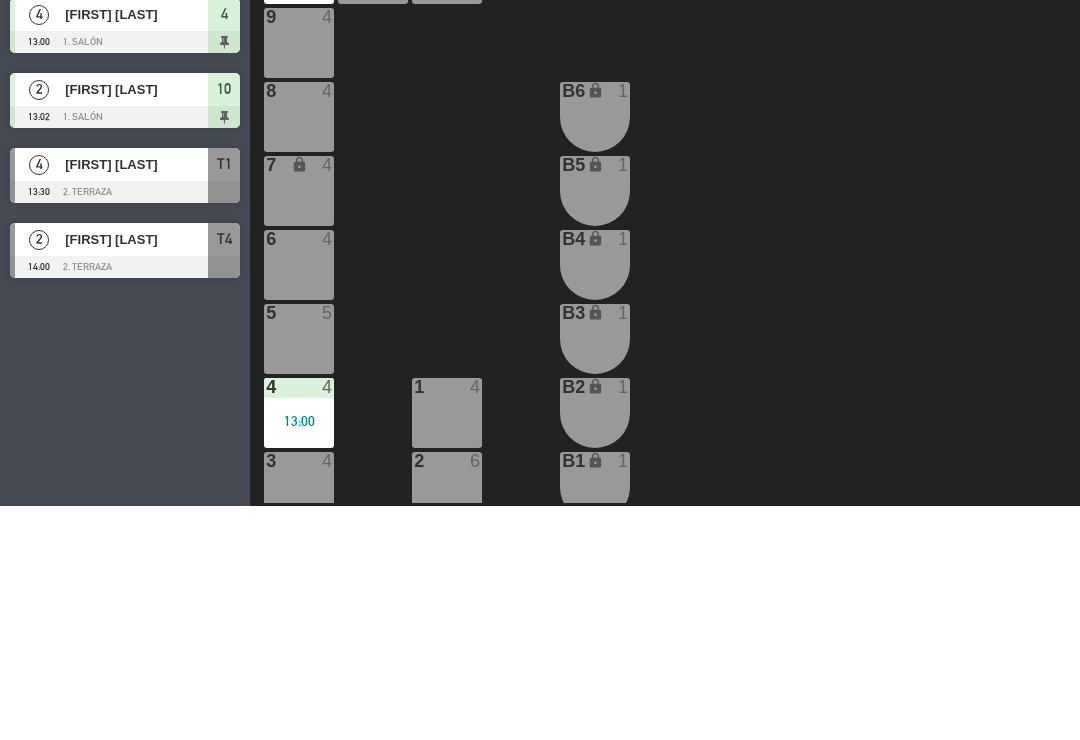 click on "4" at bounding box center [332, 695] 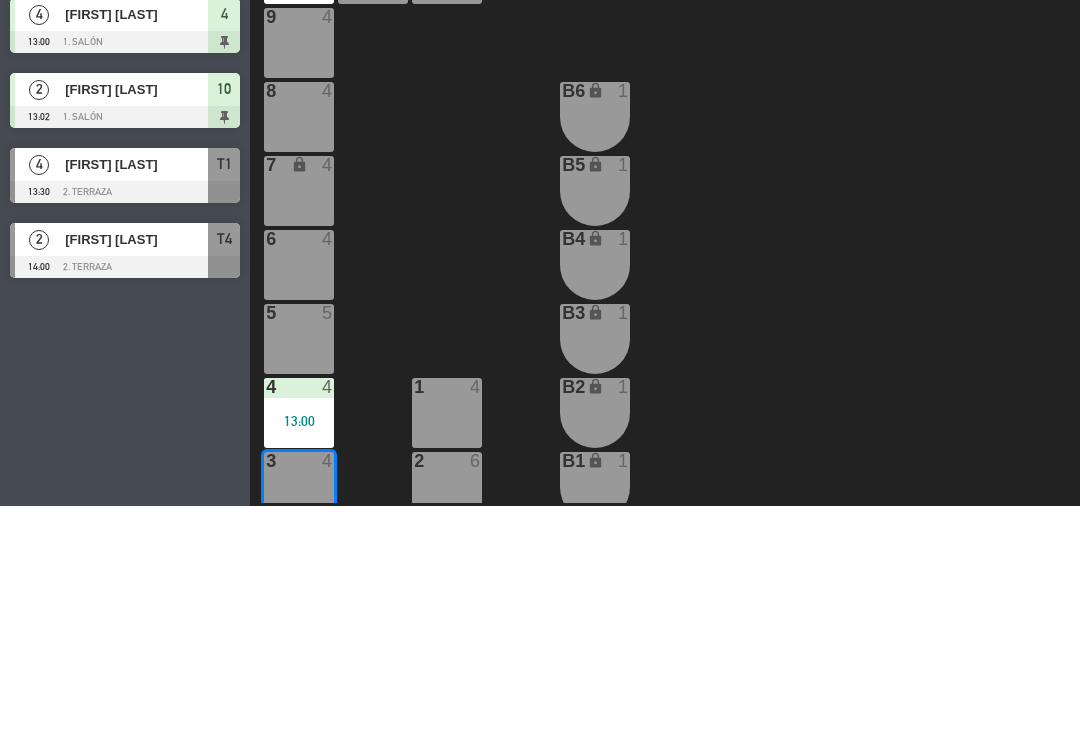 click on "WALK IN" at bounding box center (507, 157) 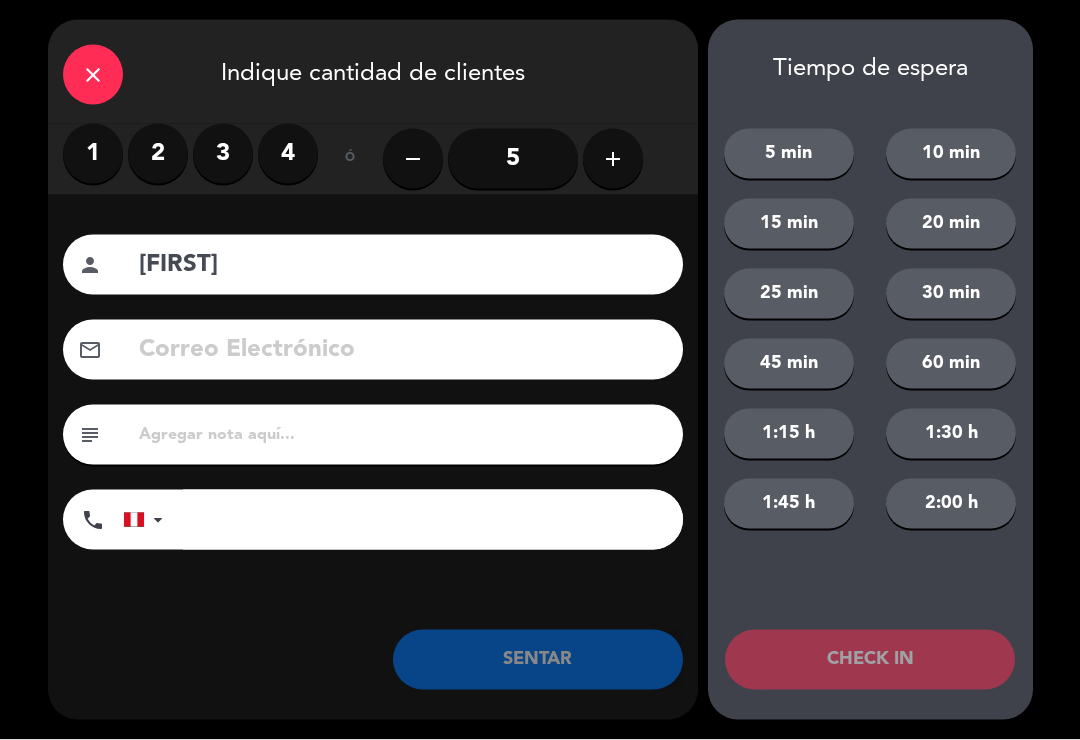 type on "[FIRST]" 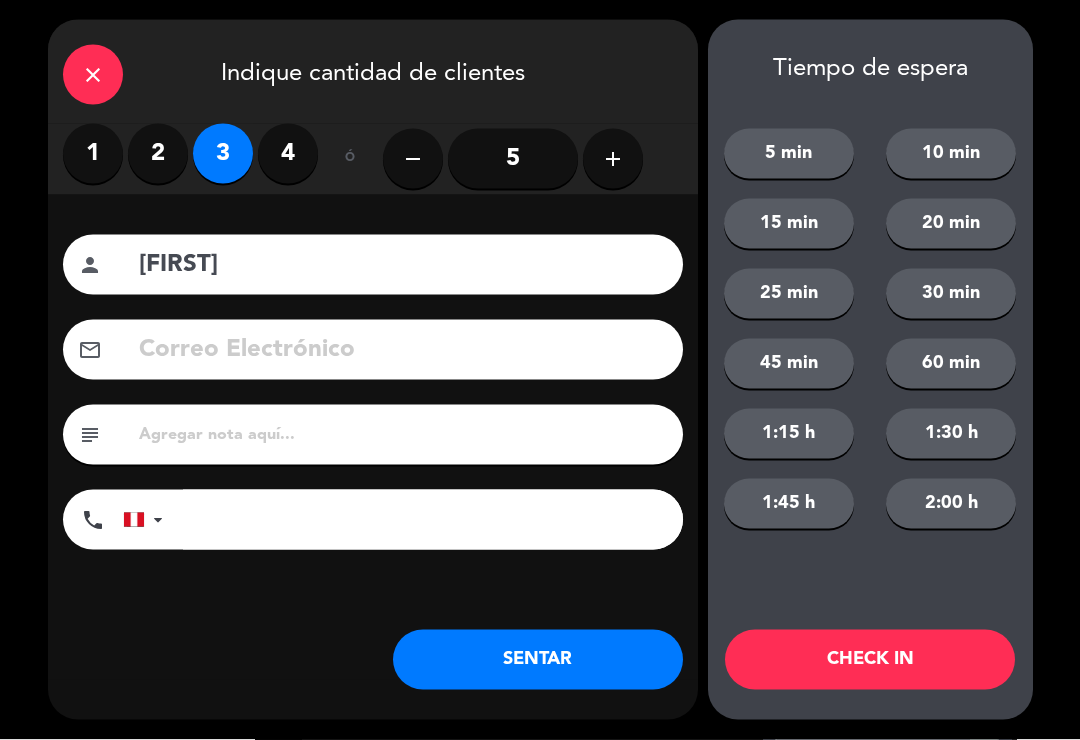 click on "SENTAR" 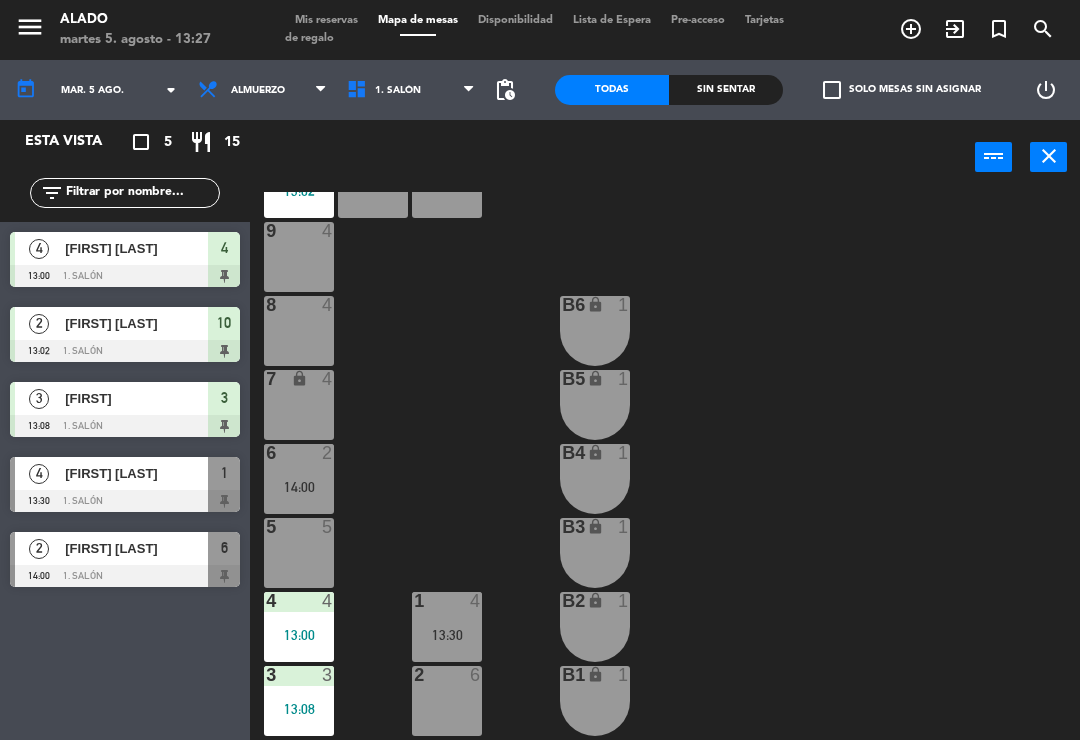 scroll, scrollTop: 71, scrollLeft: 0, axis: vertical 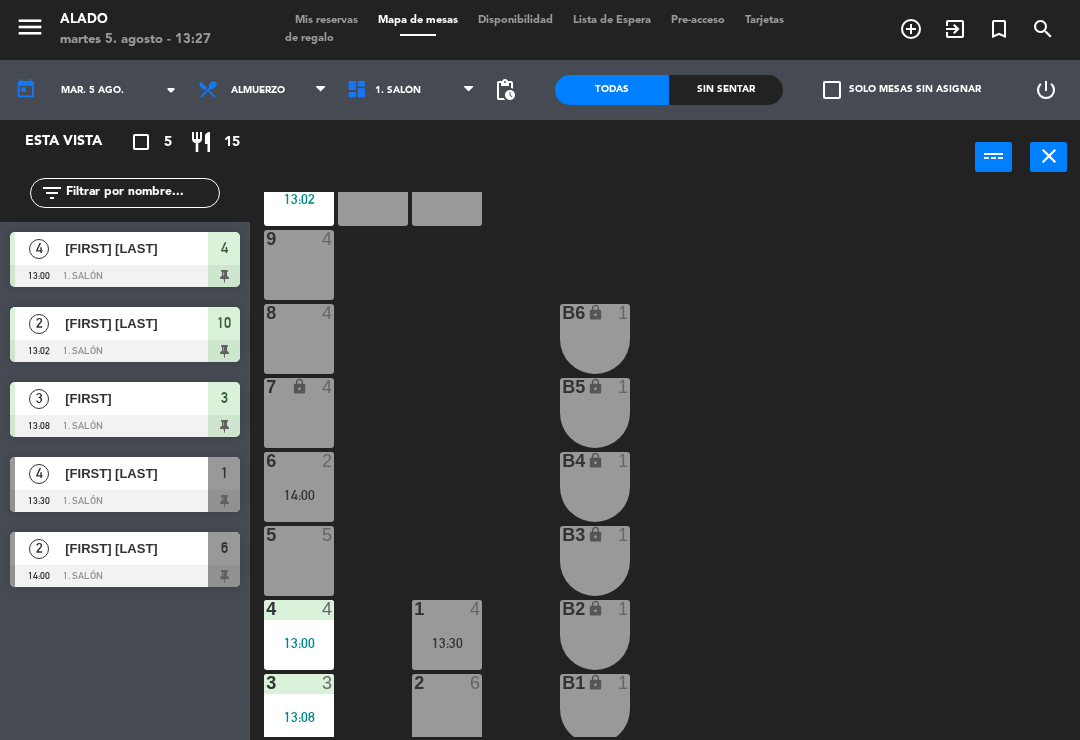 click on "10 2 13:02 11 2 12 2 9 4 8 4 B6 lock 1 7 lock 4 B5 lock 1 6 2 14:00 B4 lock 1 5 5 B3 lock 1 4 4 13:00 1 4 13:30 B2 lock 1 3 3 13:08 2 6 B1 lock 1" 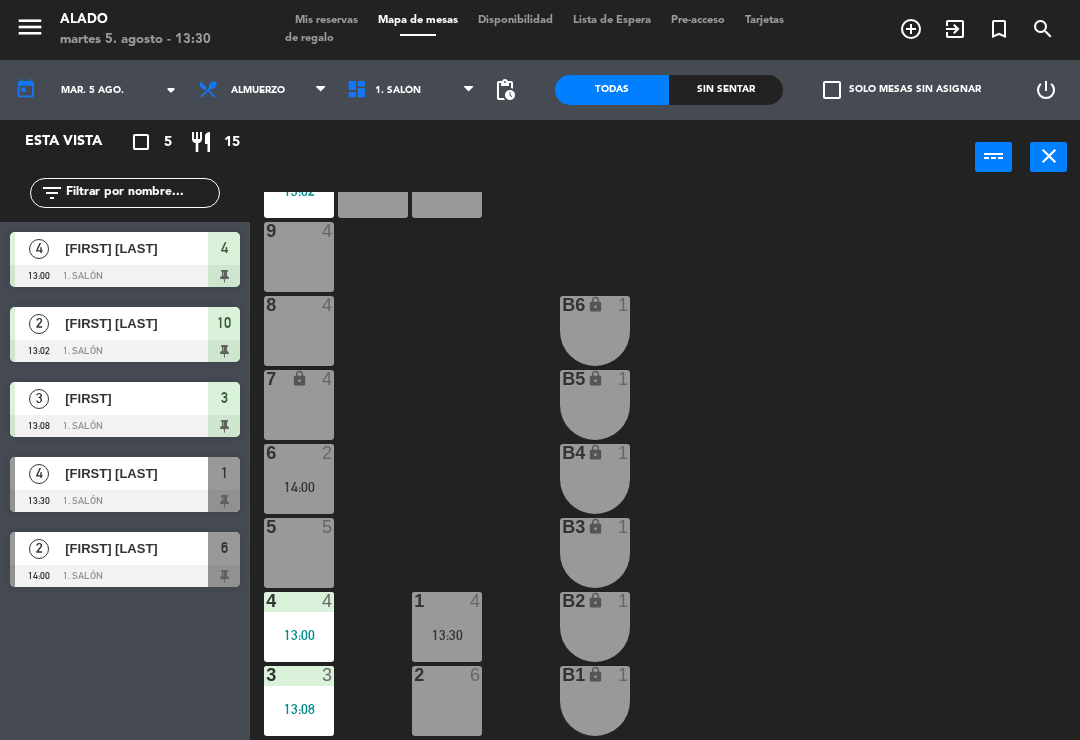 scroll, scrollTop: 79, scrollLeft: 0, axis: vertical 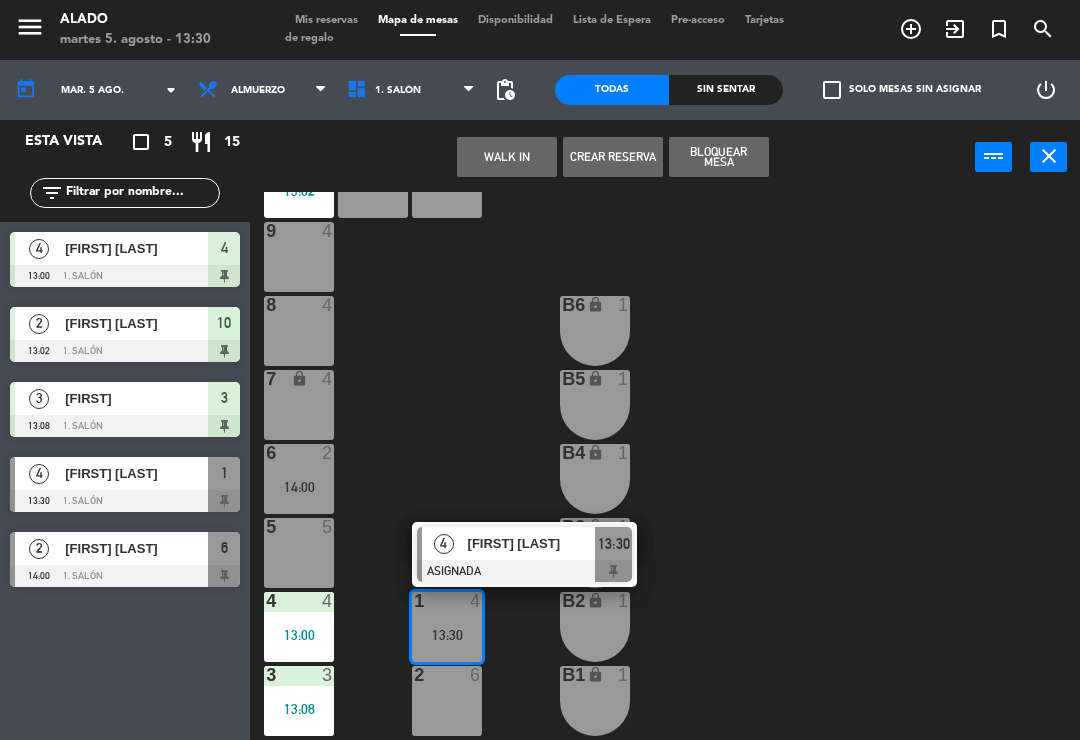 click on "[FIRST] [LAST]" at bounding box center [532, 543] 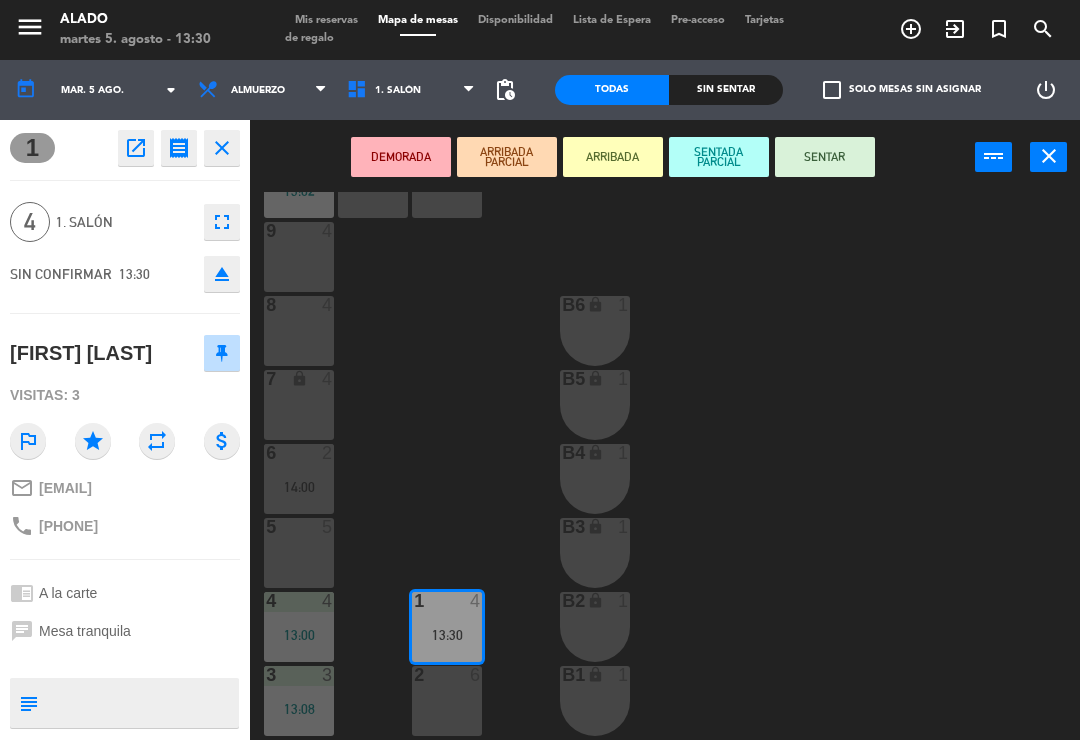 click on "SENTAR" at bounding box center (825, 157) 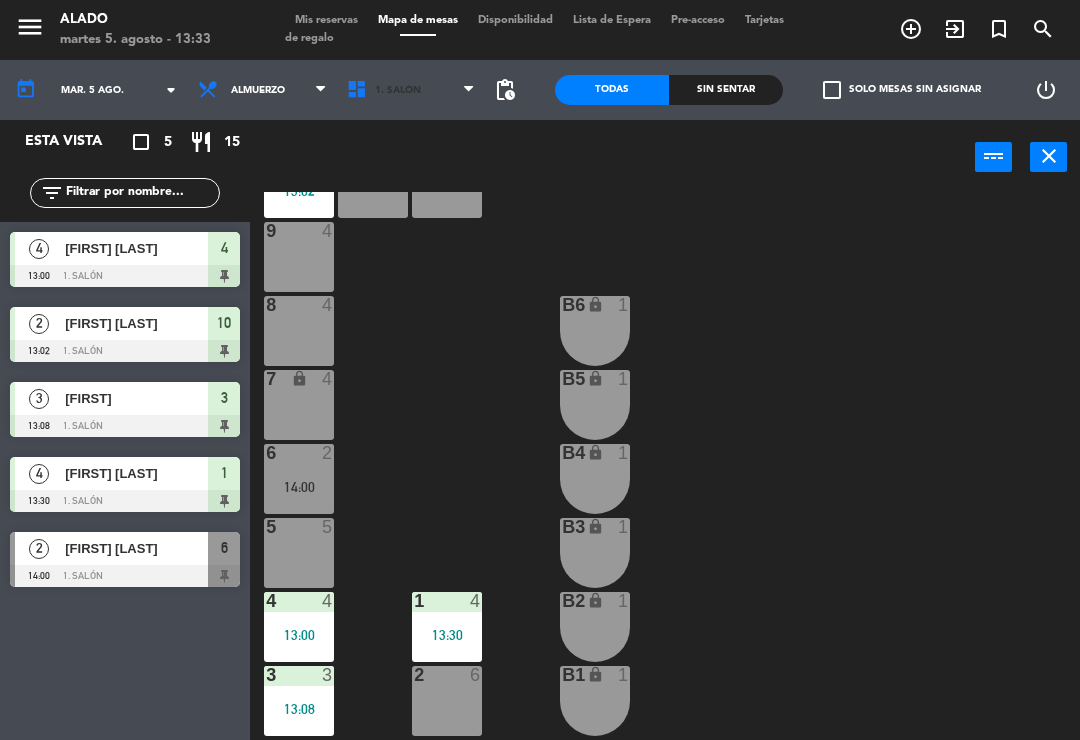 click on "1. Salón" at bounding box center (411, 90) 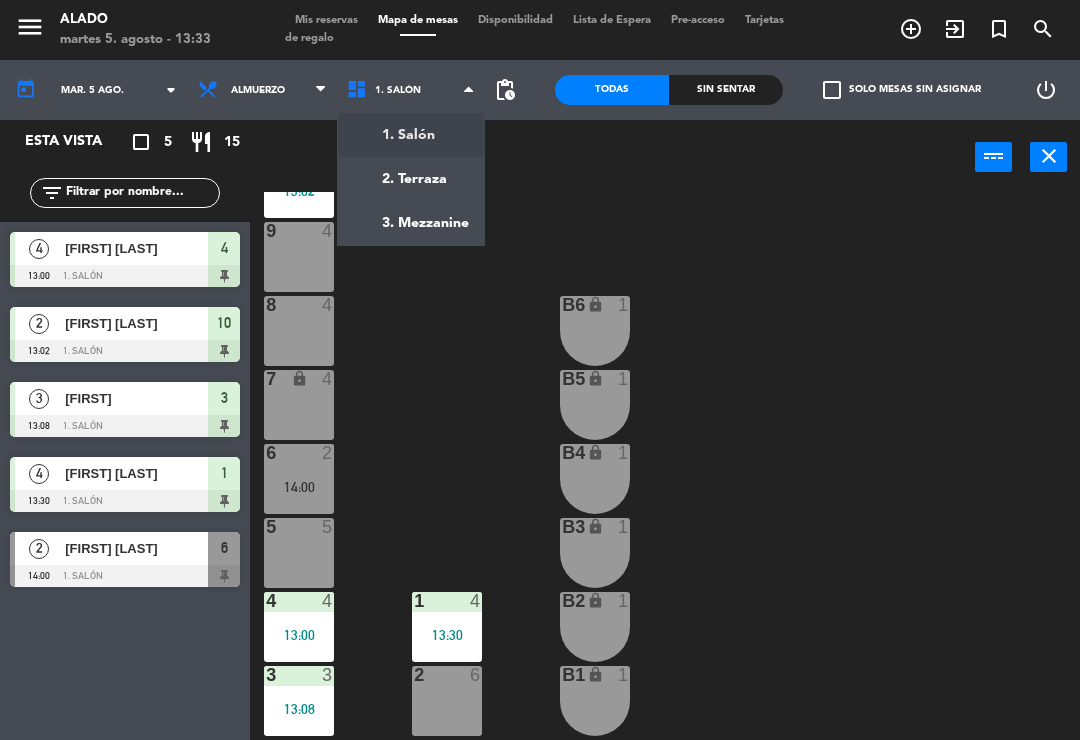 click on "menu Alado martes 5. agosto - 13:33 Mis reservas Mapa de mesas Disponibilidad Lista de Espera Pre-acceso Tarjetas de regalo add_circle_outline exit_to_app turned_in_not search today mar. 5 ago. arrow_drop_down Almuerzo Cena Almuerzo Almuerzo Cena 1. Salón 2. Terraza 3. Mezzanine 1. Salón 1. Salón 2. Terraza 3. Mezzanine pending_actions Todas Sin sentar check_box_outline_blank Solo mesas sin asignar power_settings_new Esta vista crop_square 5 restaurant 15 filter_list 4 [FIRST] [LAST] 13:00 1. Salón 4 2 [FIRST] [LAST] 13:02 1. Salón 10 3 [FIRST] 13:08 1. Salón 3 4 [FIRST] [LAST] 13:30 1. Salón 1 2 [FIRST] [LAST] 14:00 1. Salón 6 power_input close 10 2 13:02 11 2 12 2 9 4 8 4 B6 lock 1 7 lock 4 B5 lock 1 6 2 14:00 B4 lock 1 5 5 B3 lock 1 4 4 13:00 1 4 13:30 B2 lock 1 3 3 13:08 2 6 B1 lock 1" 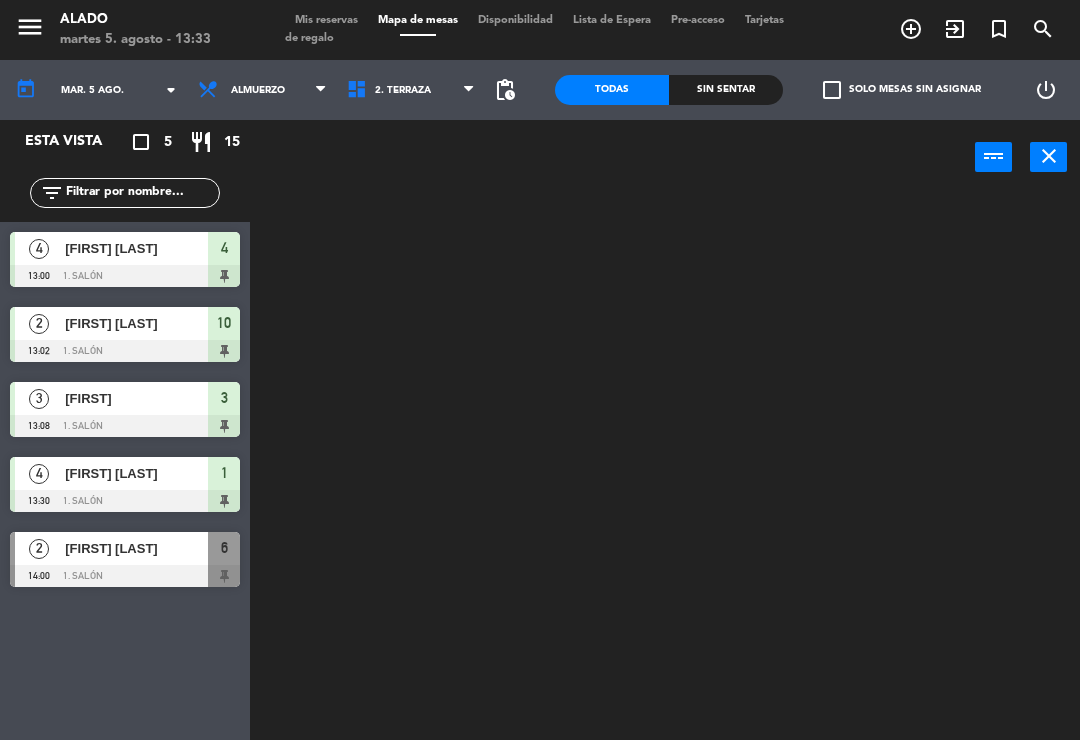 scroll, scrollTop: 0, scrollLeft: 0, axis: both 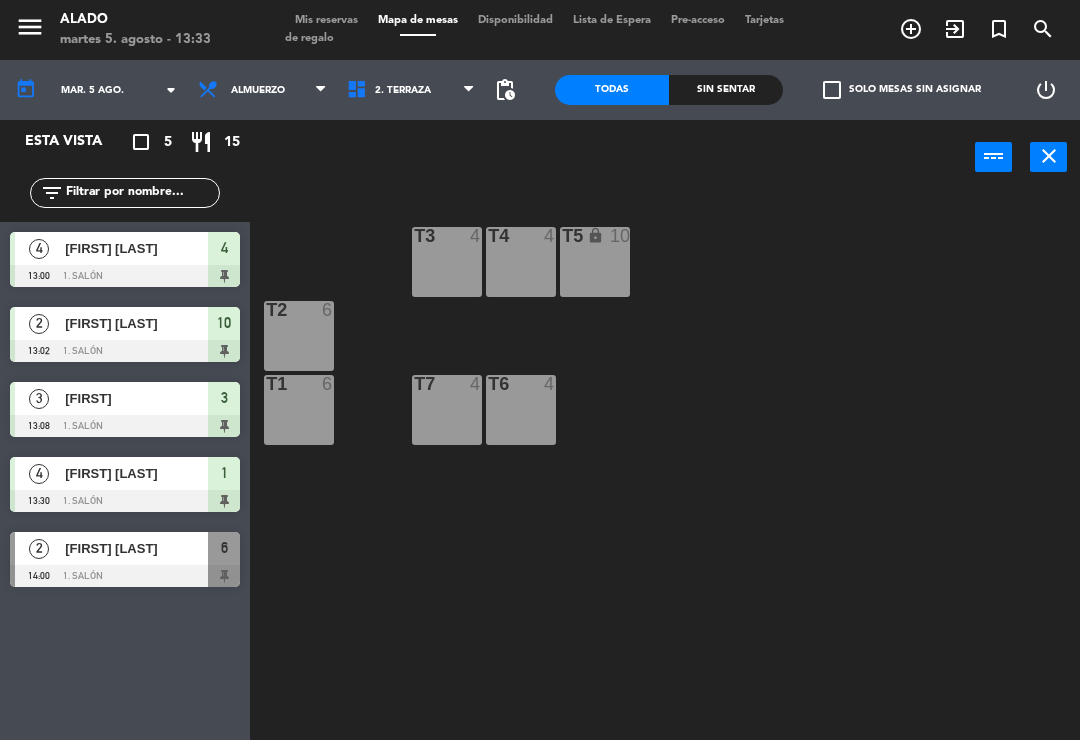 click on "2. Terraza" at bounding box center [411, 90] 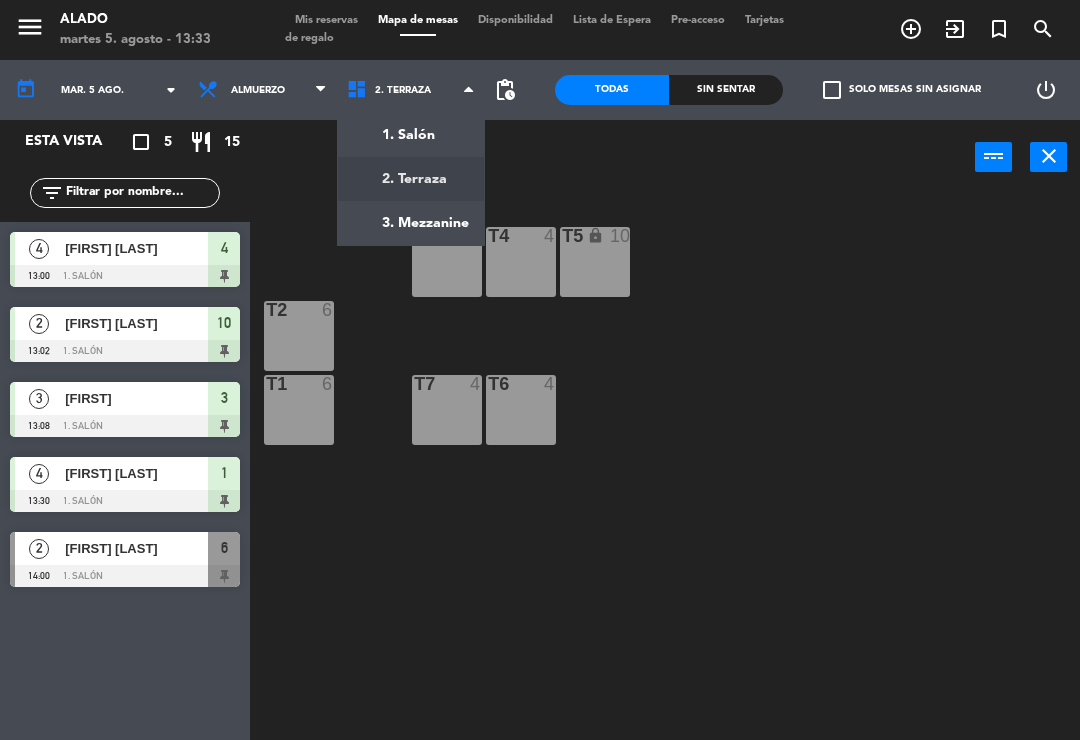 click on "T4 4 T5 lock 10 T2 6 T7 4 T6 4 T1 6" 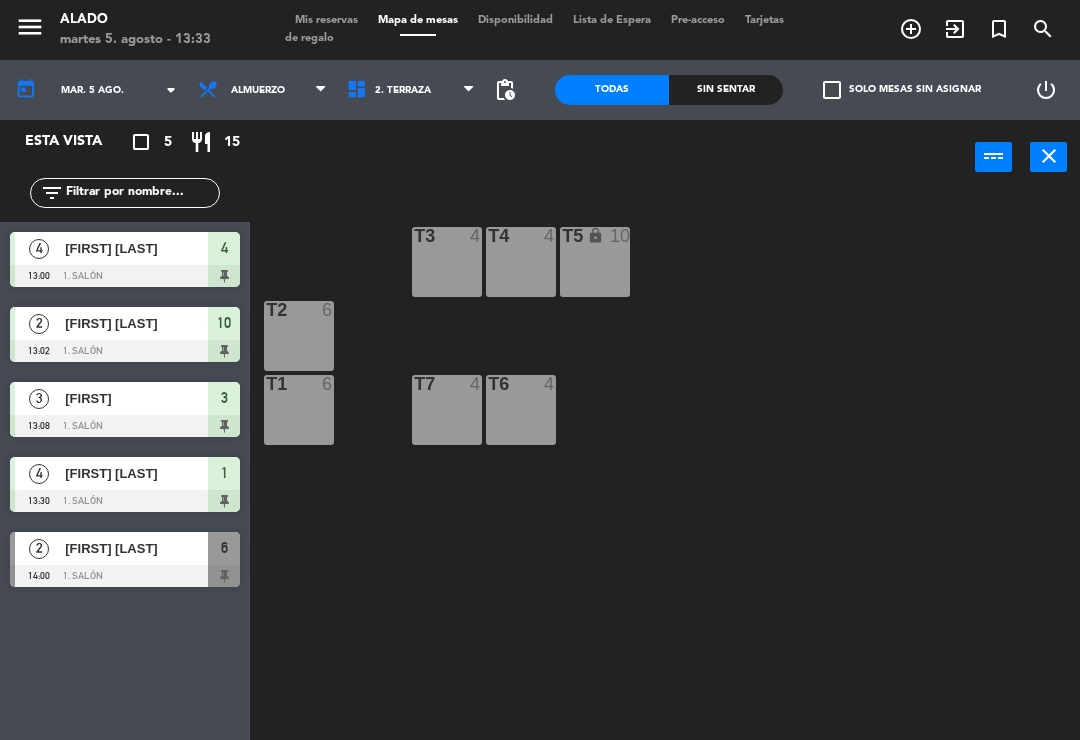 click on "T5 lock 10" at bounding box center (595, 262) 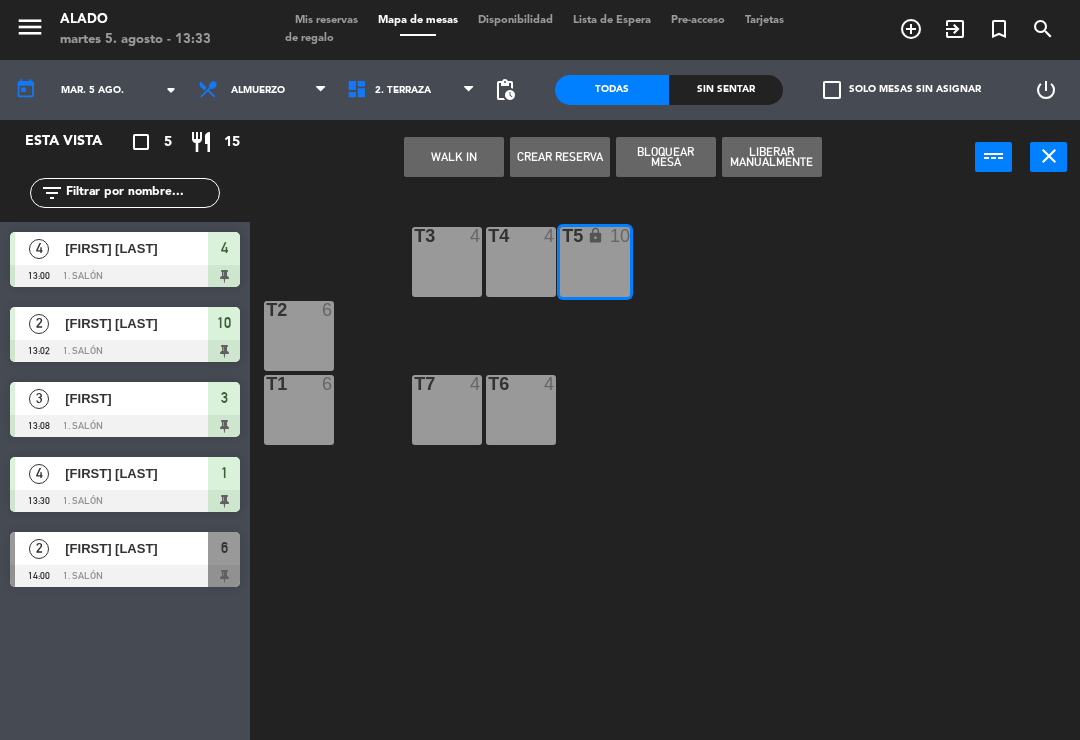 click on "WALK IN" at bounding box center [454, 157] 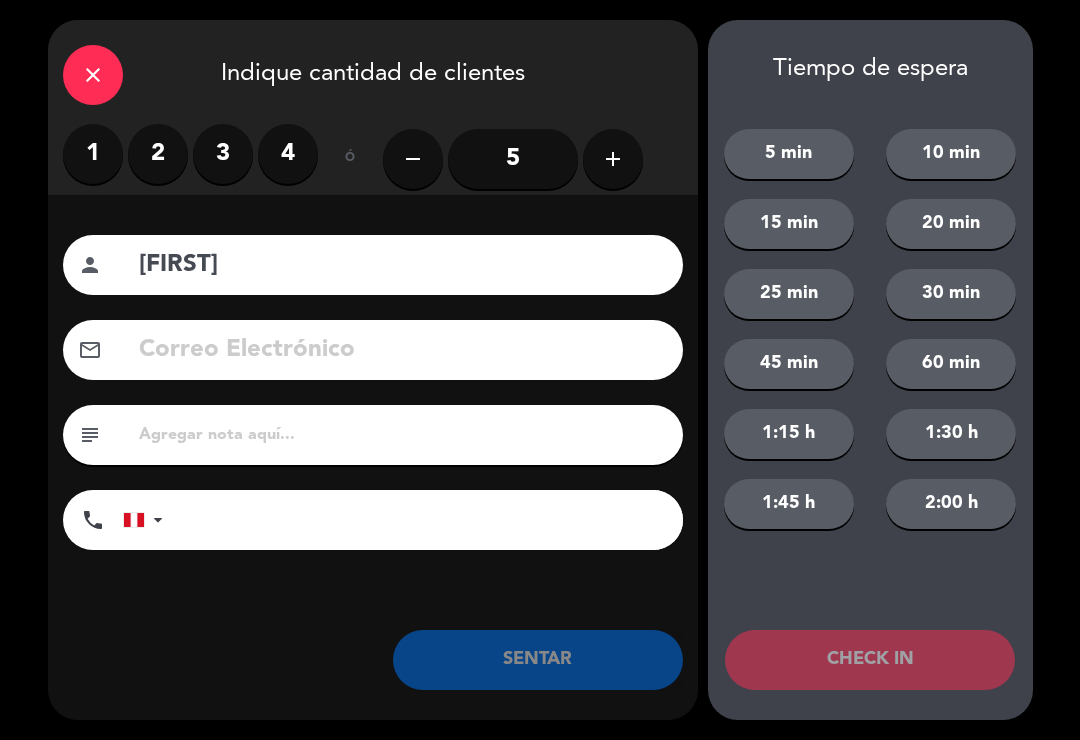 type on "[FIRST]" 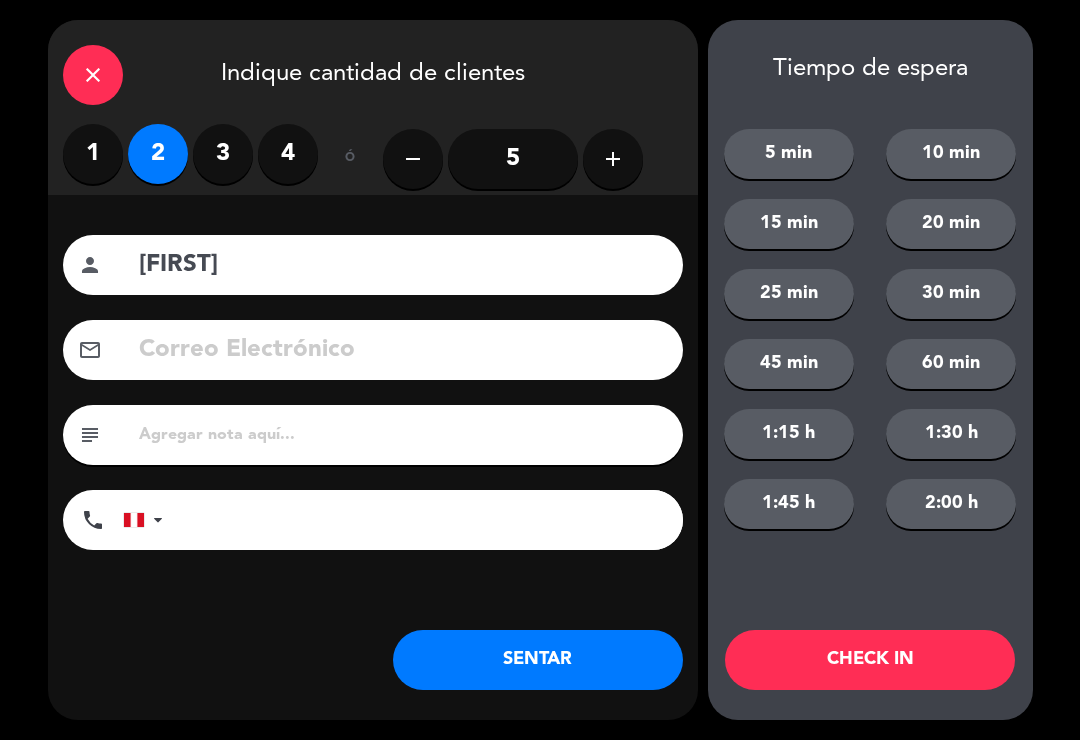 click on "SENTAR" 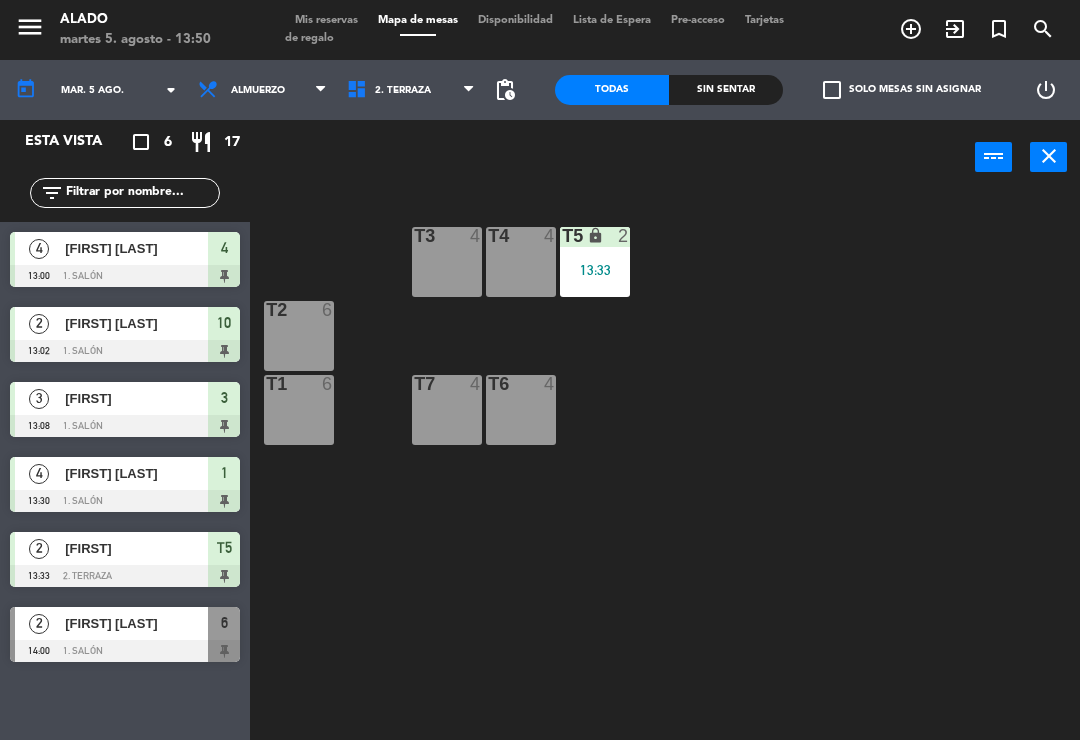 click on "2. Terraza" at bounding box center (411, 90) 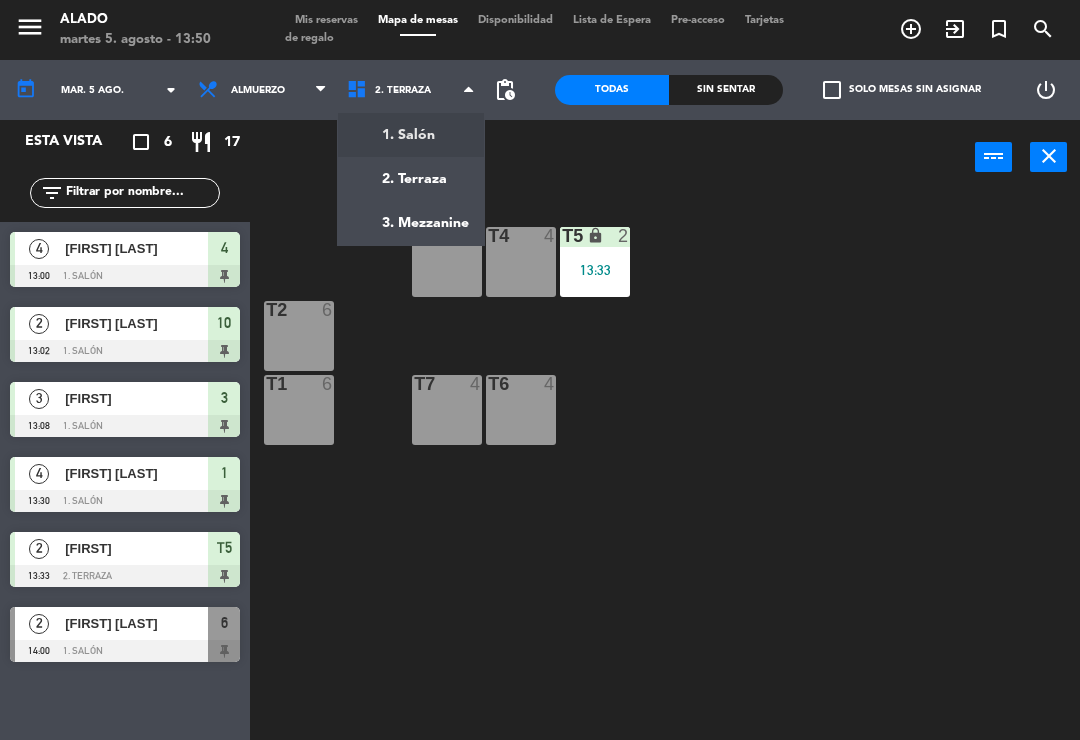 click on "menu Alado martes 5. agosto - 13:50 Mis reservas Mapa de mesas Disponibilidad Lista de Espera Pre-acceso Tarjetas de regalo add_circle_outline exit_to_app turned_in_not search today mar. 5 ago. arrow_drop_down Almuerzo Cena Almuerzo Almuerzo Cena 1. Salón 2. Terraza 3. Mezzanine 2. Terraza 1. Salón 2. Terraza 3. Mezzanine pending_actions Todas Sin sentar check_box_outline_blank Solo mesas sin asignar power_settings_new Esta vista crop_square 6 restaurant 17 filter_list 4 [FIRST] [LAST] 13:00 1. Salón 4 2 [FIRST] [LAST] 13:02 1. Salón 10 3 [FIRST] 13:08 1. Salón 3 4 [FIRST] [LAST] 13:30 1. Salón 1 2 [FIRST] 13:33 2. Terraza T5 2 [FIRST] [LAST] 14:00 1. Salón 6 power_input close T3 4 T4 4 T5 lock 2 13:33 T2 6 T7 4 T6 4 T1 6" 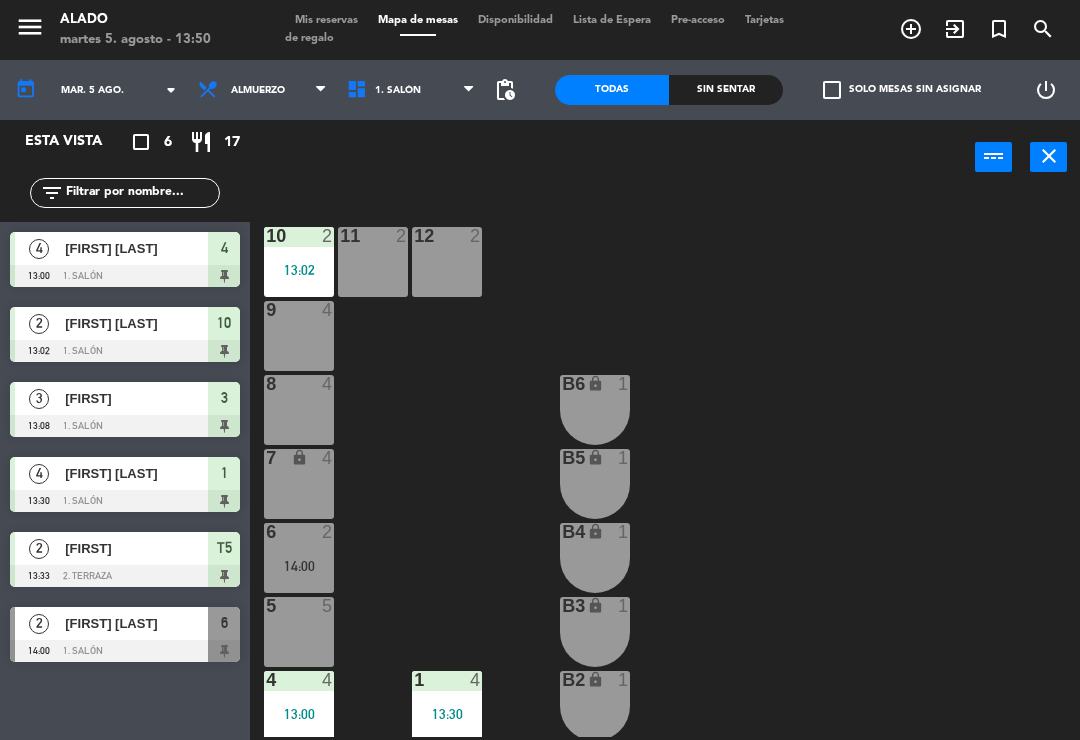 click on "5  5" at bounding box center [299, 632] 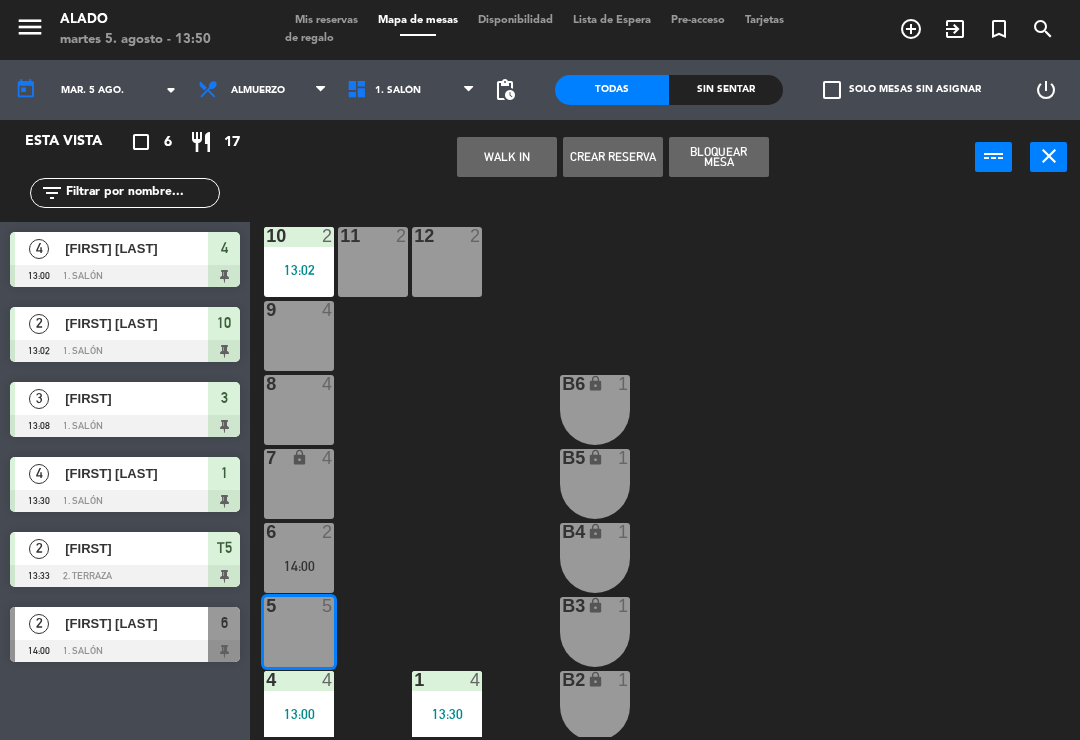 click on "WALK IN" at bounding box center [507, 157] 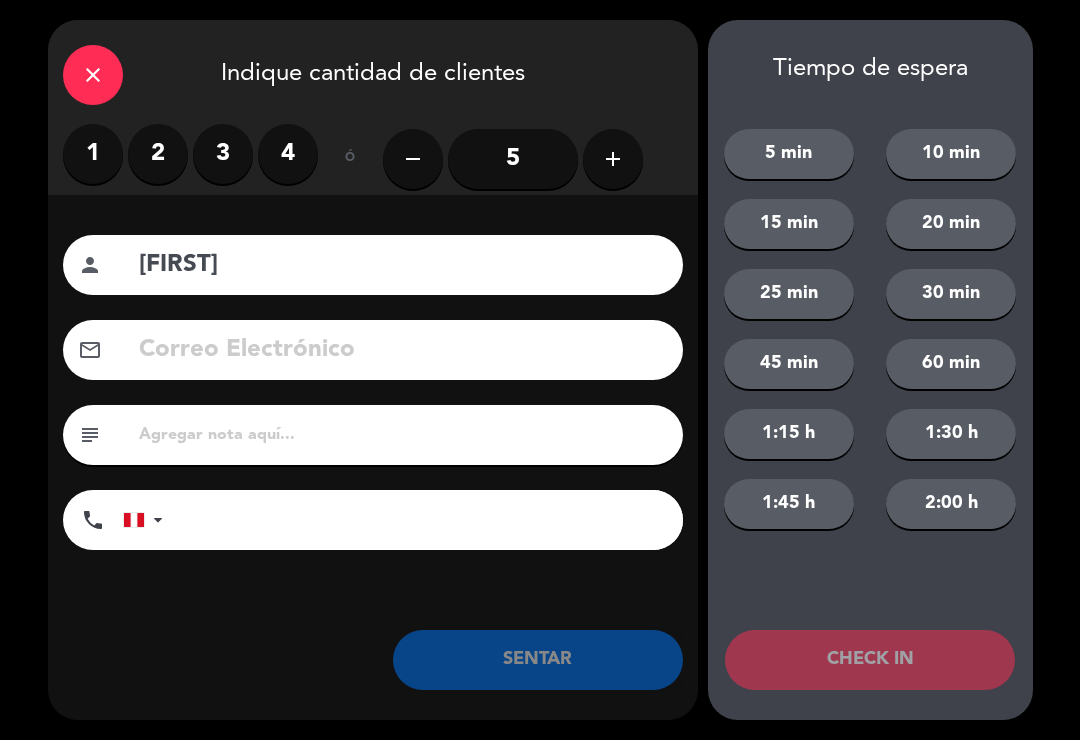 type on "[FIRST]" 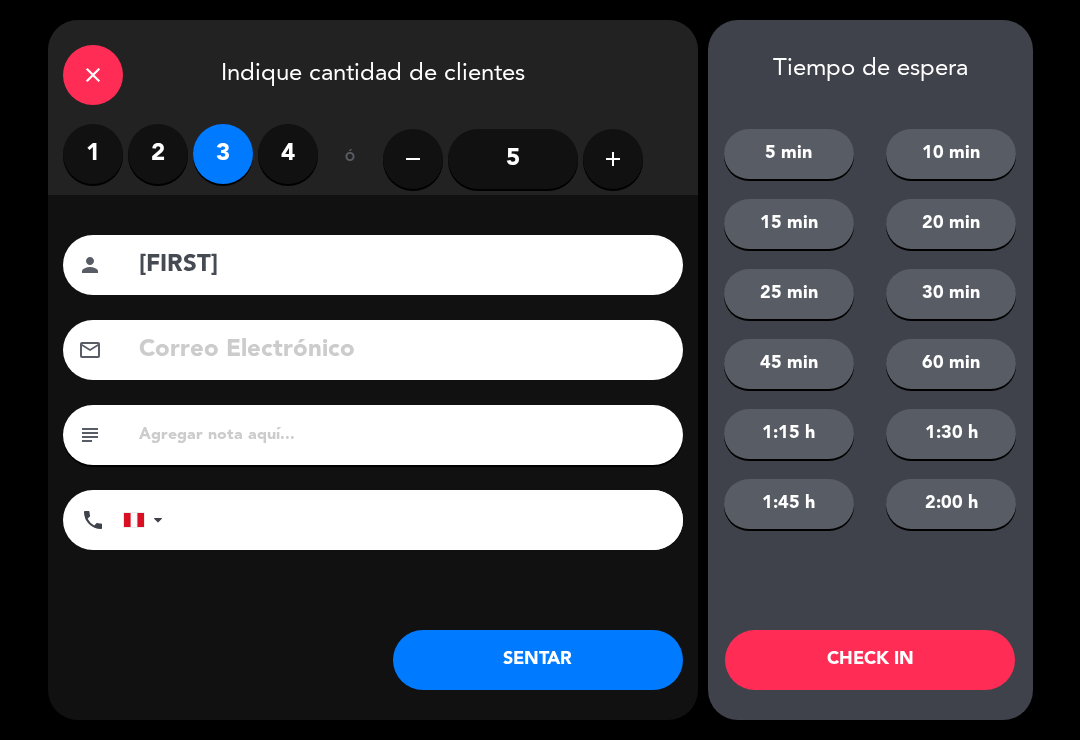click on "SENTAR" 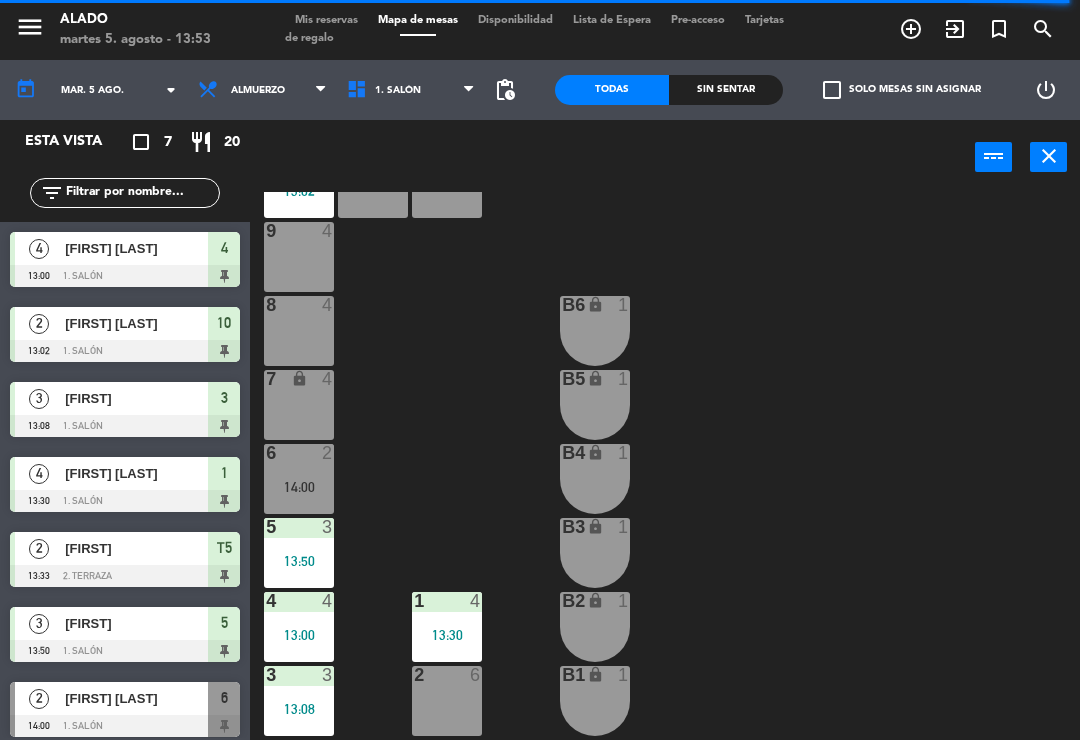 scroll, scrollTop: 79, scrollLeft: 0, axis: vertical 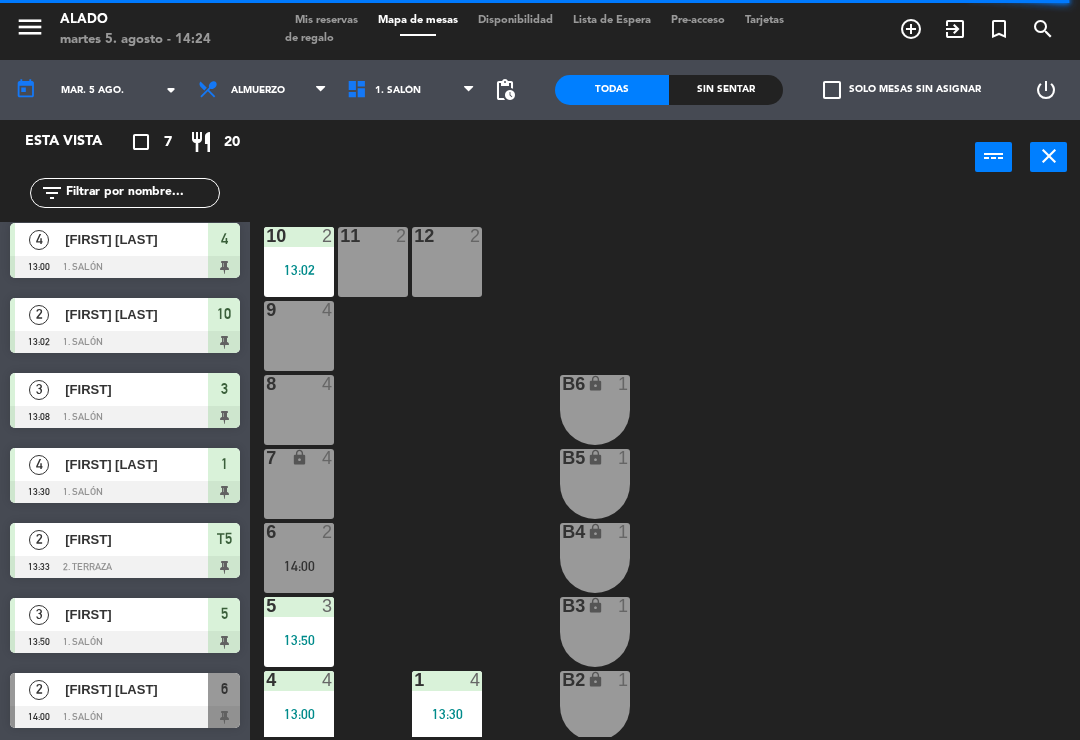 click on "1. Salón" at bounding box center [411, 90] 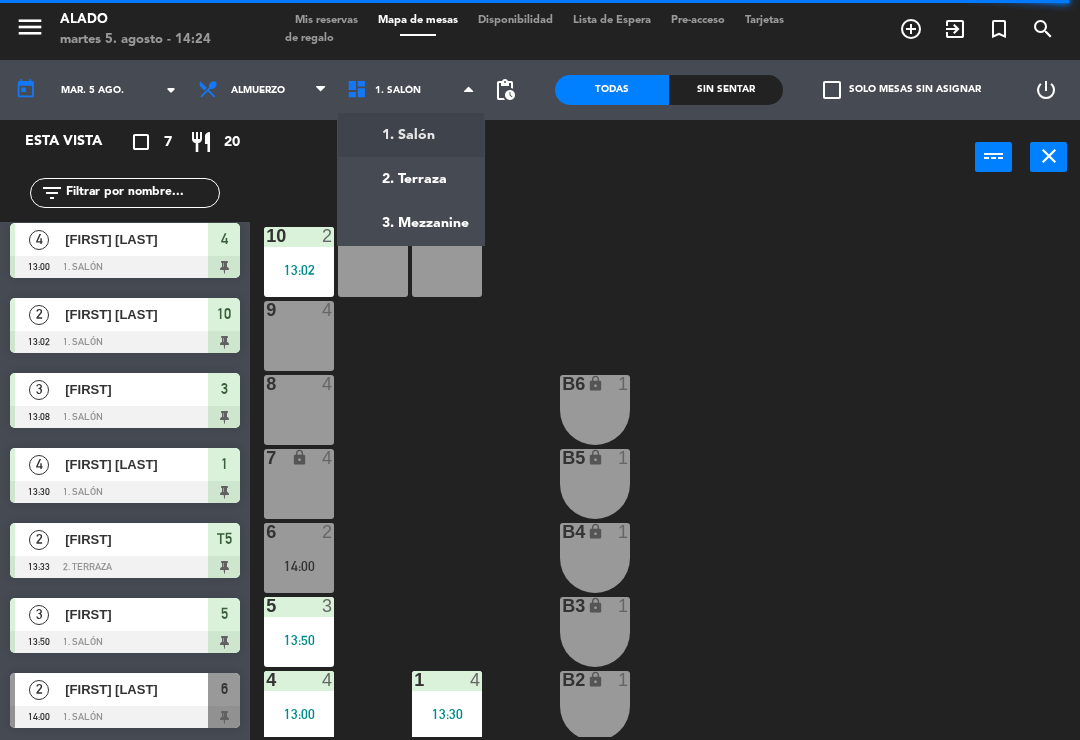 click on "menu Alado martes 5. agosto - 14:24 Mis reservas Mapa de mesas Disponibilidad Lista de Espera Pre-acceso Tarjetas de regalo add_circle_outline exit_to_app turned_in_not search today mar. 5 ago. arrow_drop_down Almuerzo Cena Almuerzo Almuerzo Cena 1. Salón 2. Terraza 3. Mezzanine 1. Salón 1. Salón 2. Terraza 3. Mezzanine pending_actions Todas Sin sentar check_box_outline_blank Solo mesas sin asignar power_settings_new Esta vista crop_square 7 restaurant 20 filter_list 4 [FIRST] [LAST] 13:00 1. Salón 4 2 [FIRST] [LAST] 13:02 1. Salón 10 3 [FIRST] 13:08 1. Salón 3 4 [FIRST] [LAST] 13:30 1. Salón 1 2 [FIRST] 13:33 2. Terraza T5 3 [FIRST] 13:50 1. Salón 5 2 [FIRST] [LAST] 14:00 1. Salón 6 power_input close 10 2 13:02 11 2 12 2 9 4 8 4 B6 lock 1 7 lock 4 B5 lock 1 6 2 14:00 B4 lock 1 5 3 13:50 B3 lock 1 4 4 13:00 1 4 13:30 B2 lock 1 3 3 13:08 2 B1" 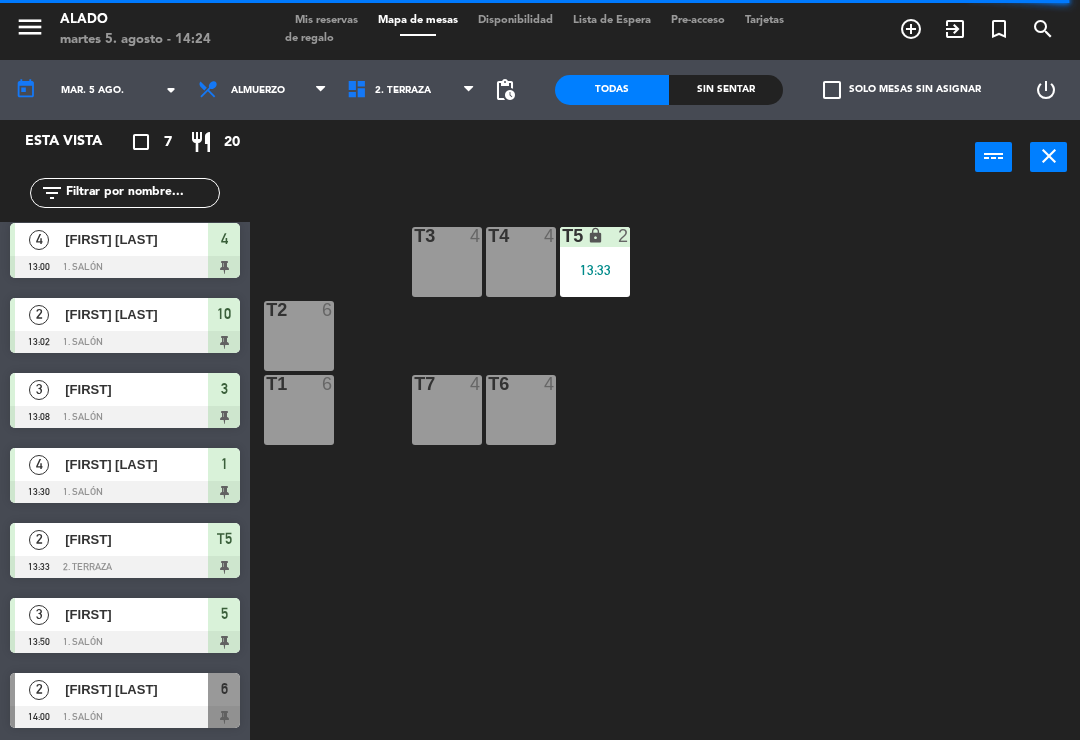 click on "T4" at bounding box center [487, 236] 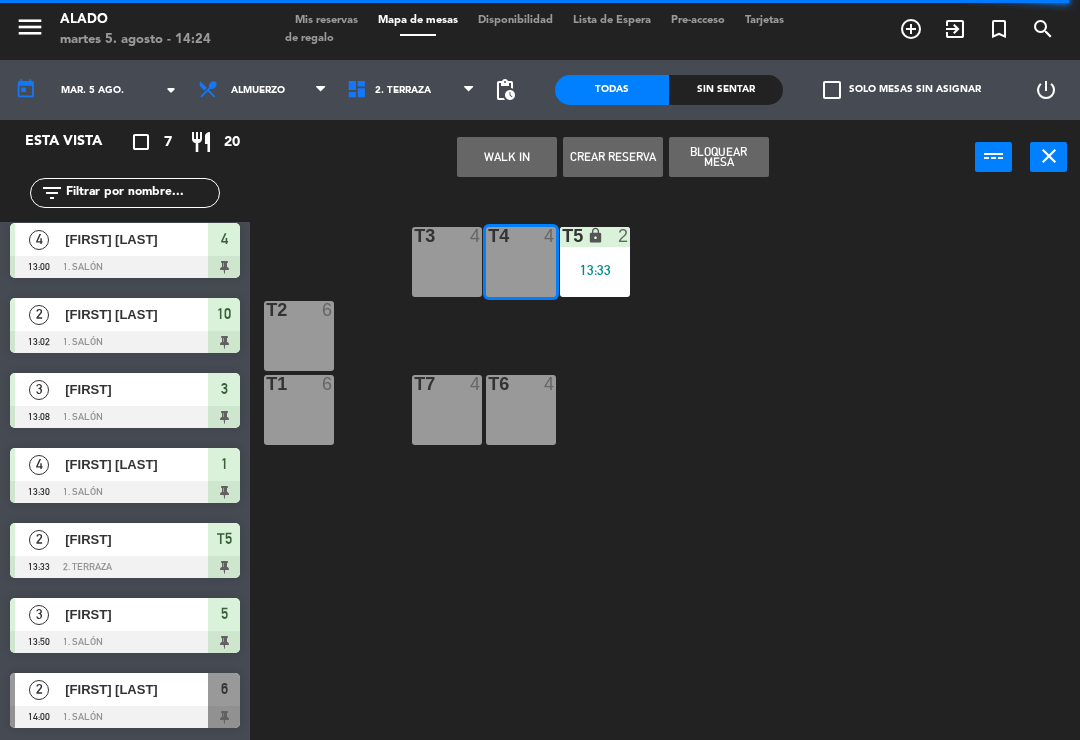 click on "T3  4" at bounding box center [447, 262] 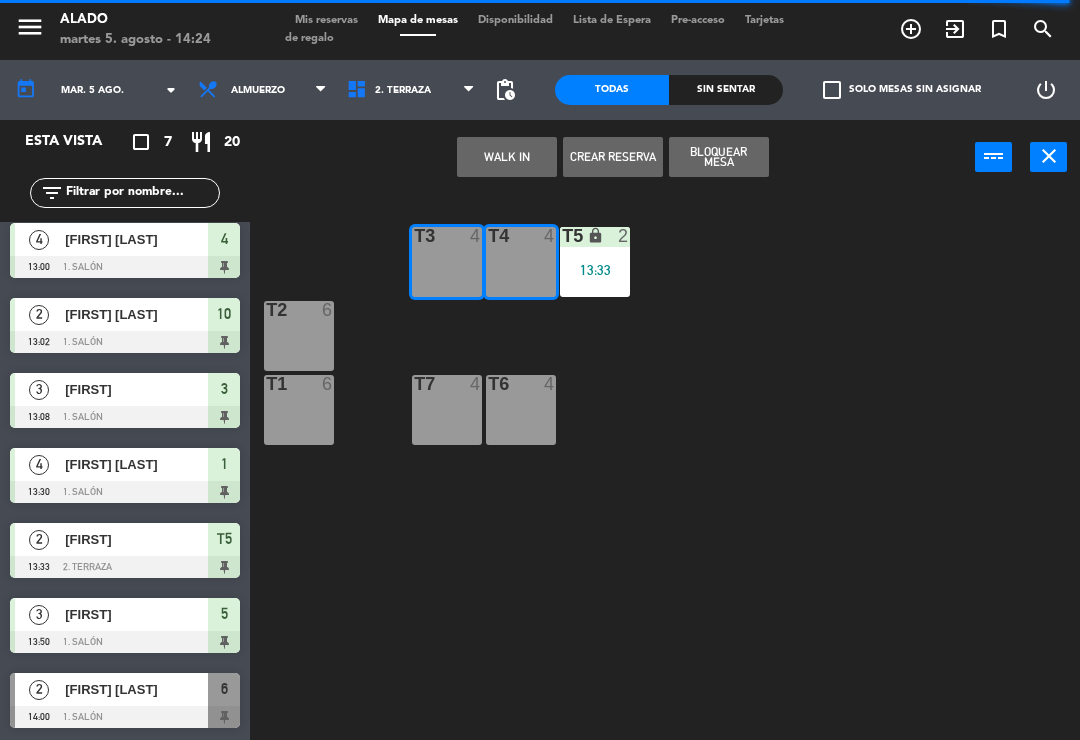 click on "T4  4" at bounding box center [521, 262] 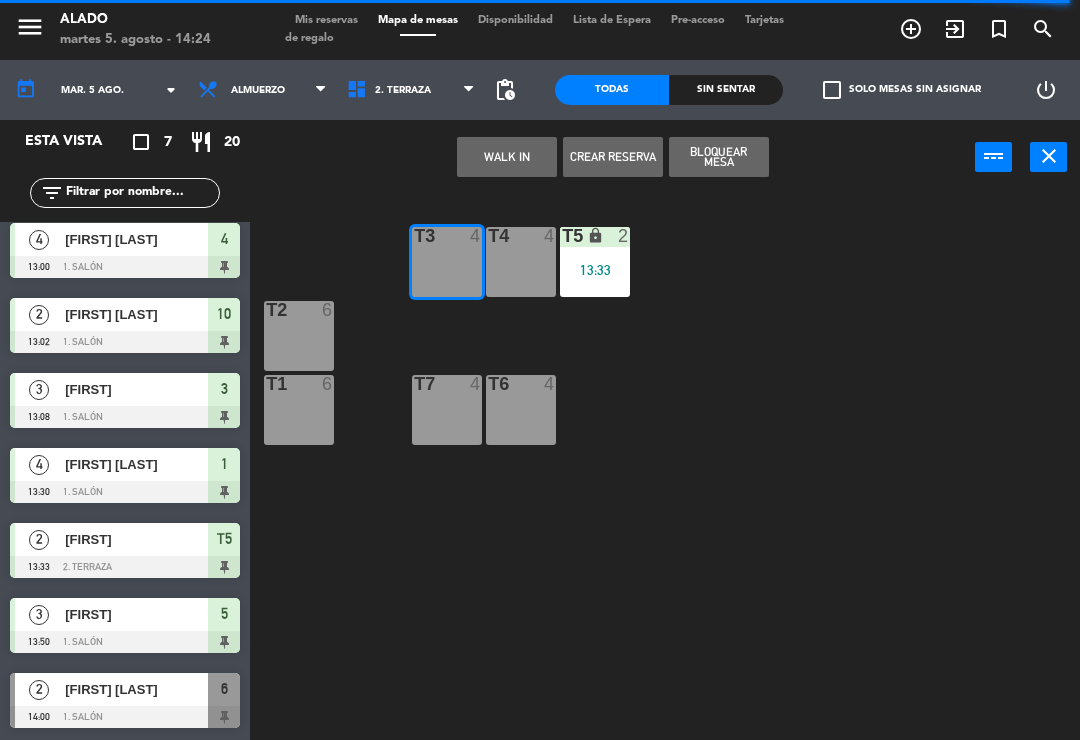click on "WALK IN" at bounding box center (507, 157) 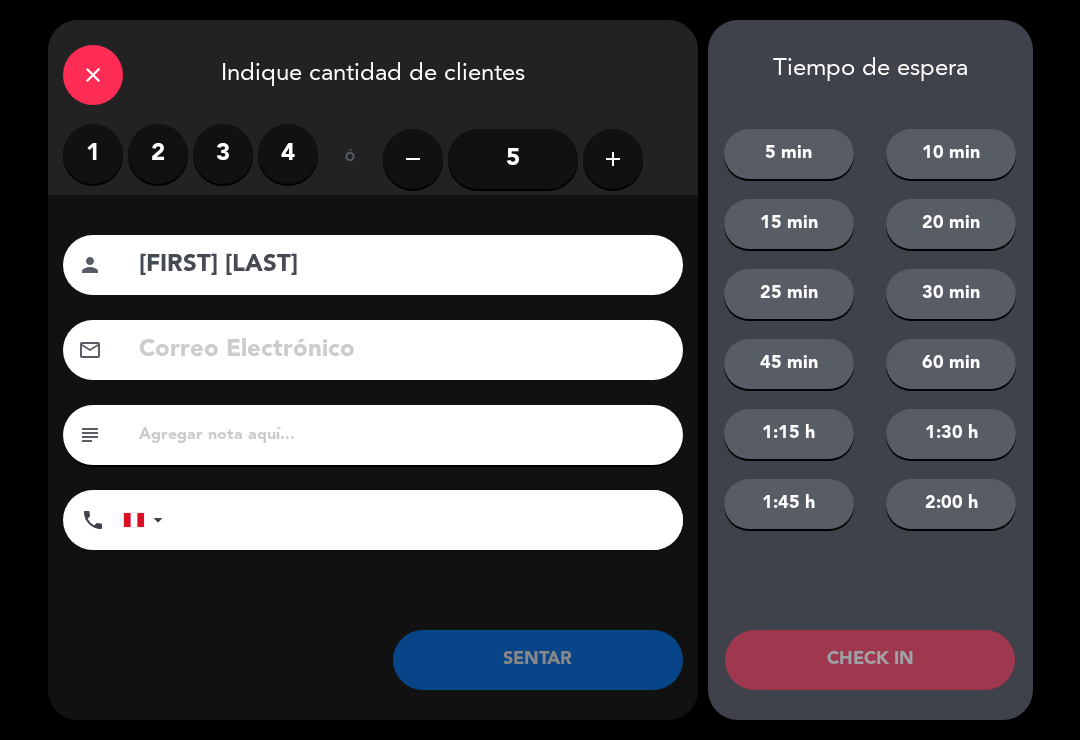 type on "[FIRST] [LAST]" 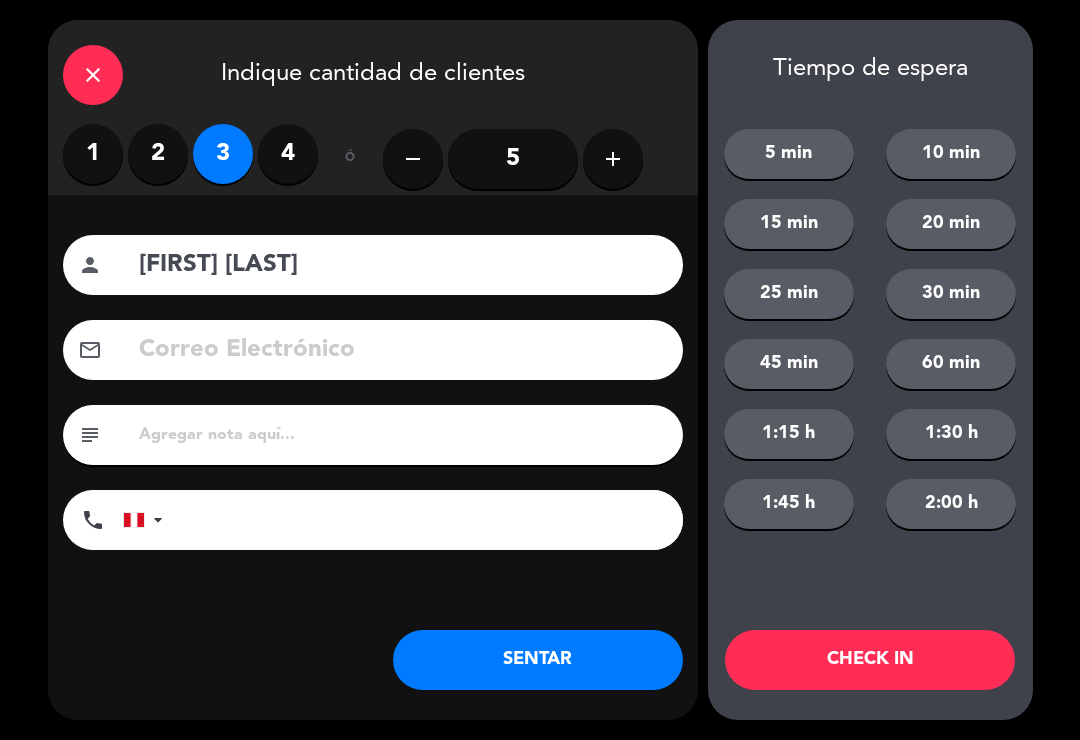 click on "SENTAR" 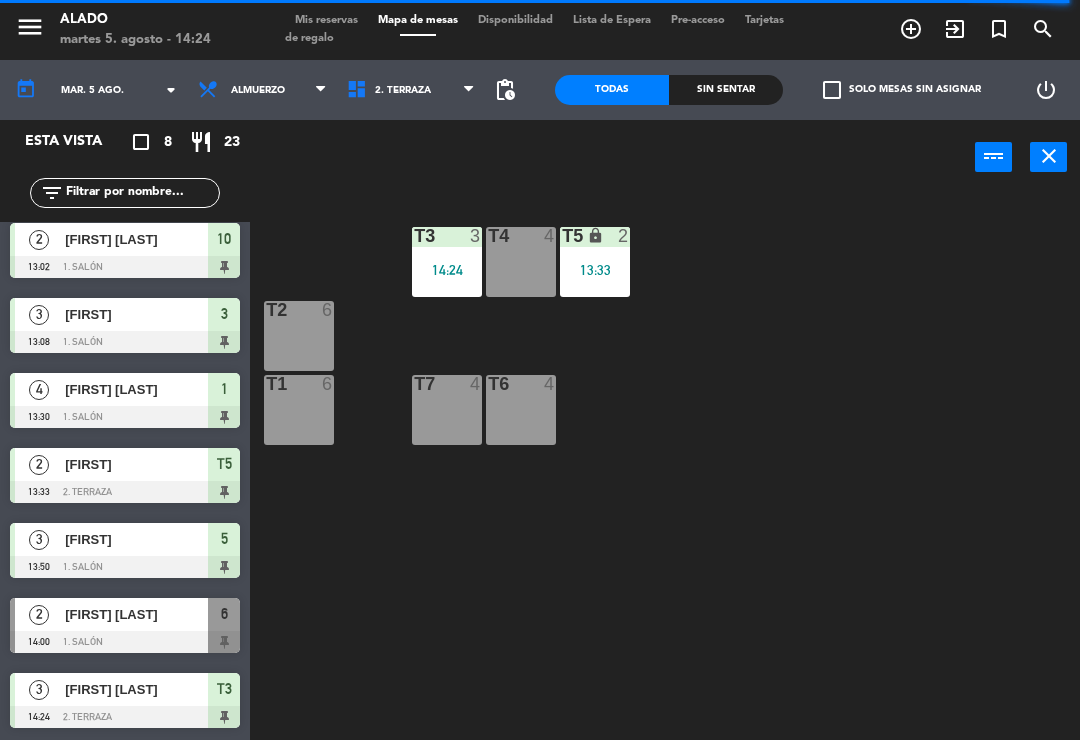 scroll, scrollTop: 84, scrollLeft: 0, axis: vertical 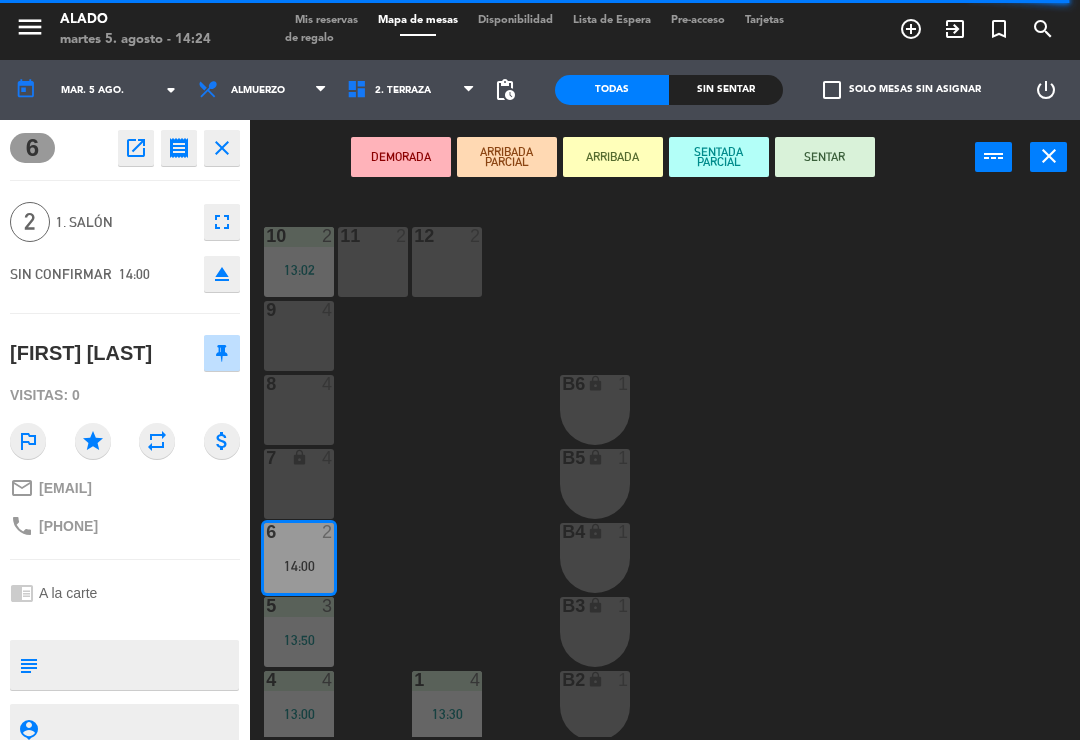 click on "open_in_new" 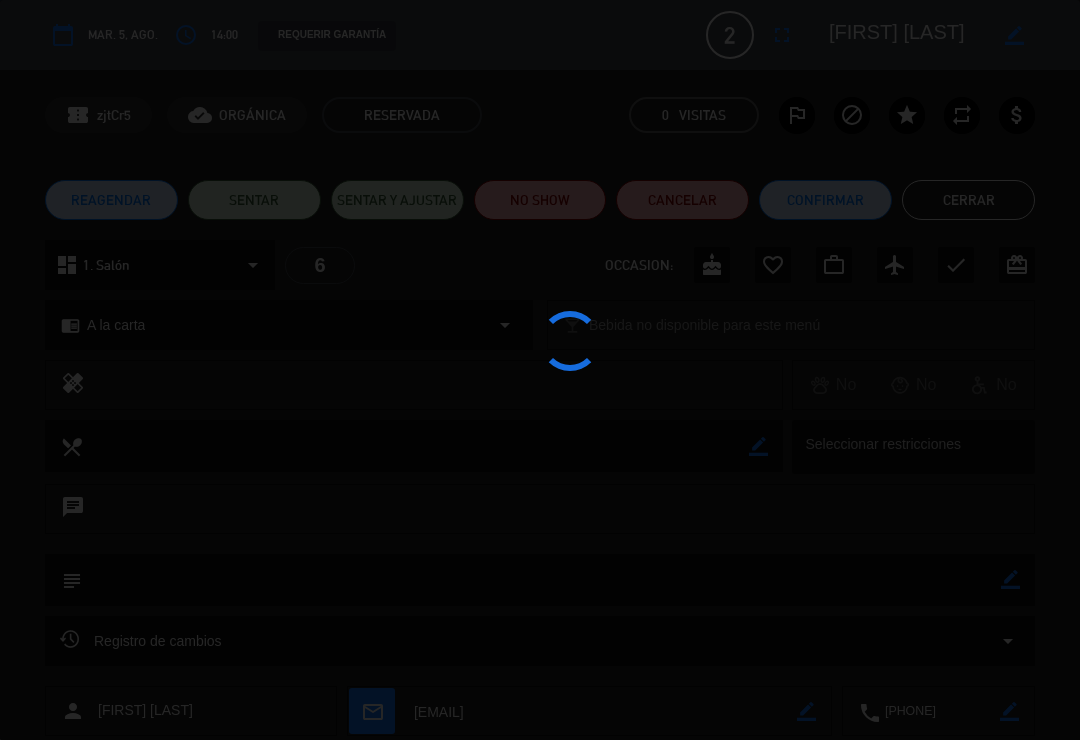 click 